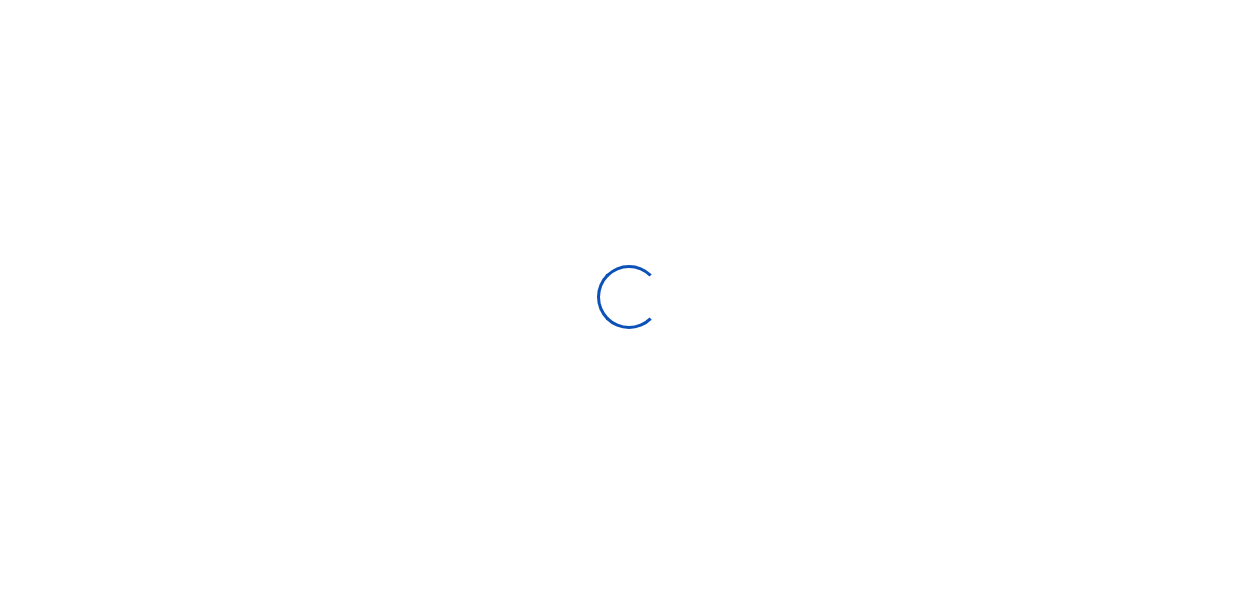scroll, scrollTop: 0, scrollLeft: 0, axis: both 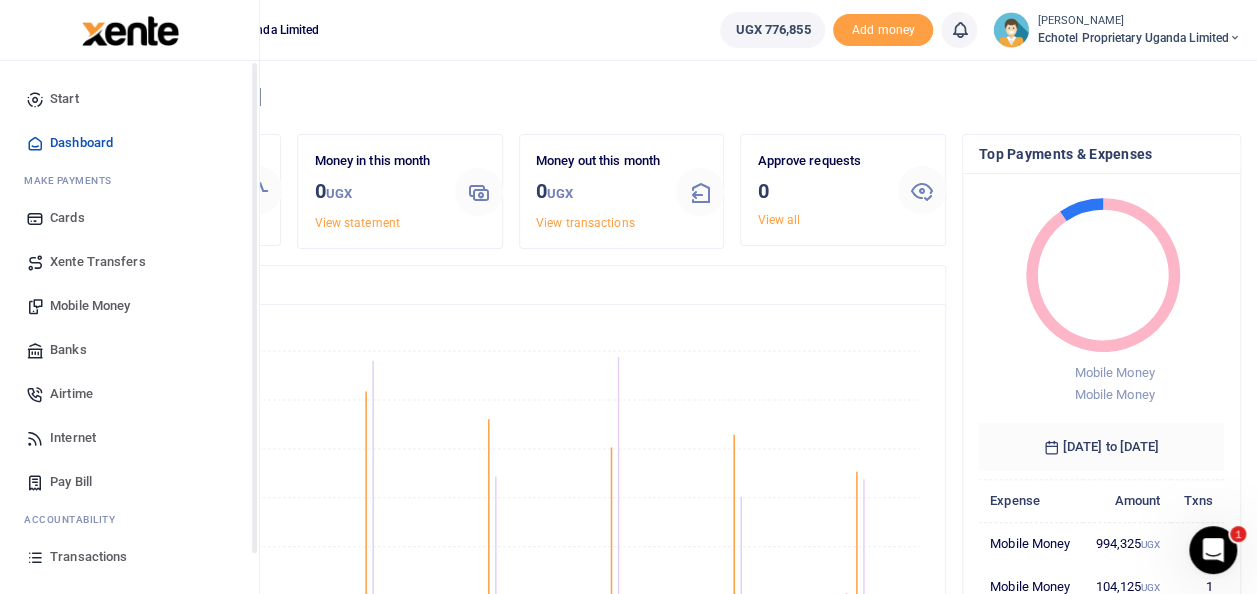 click on "Mobile Money" at bounding box center [90, 306] 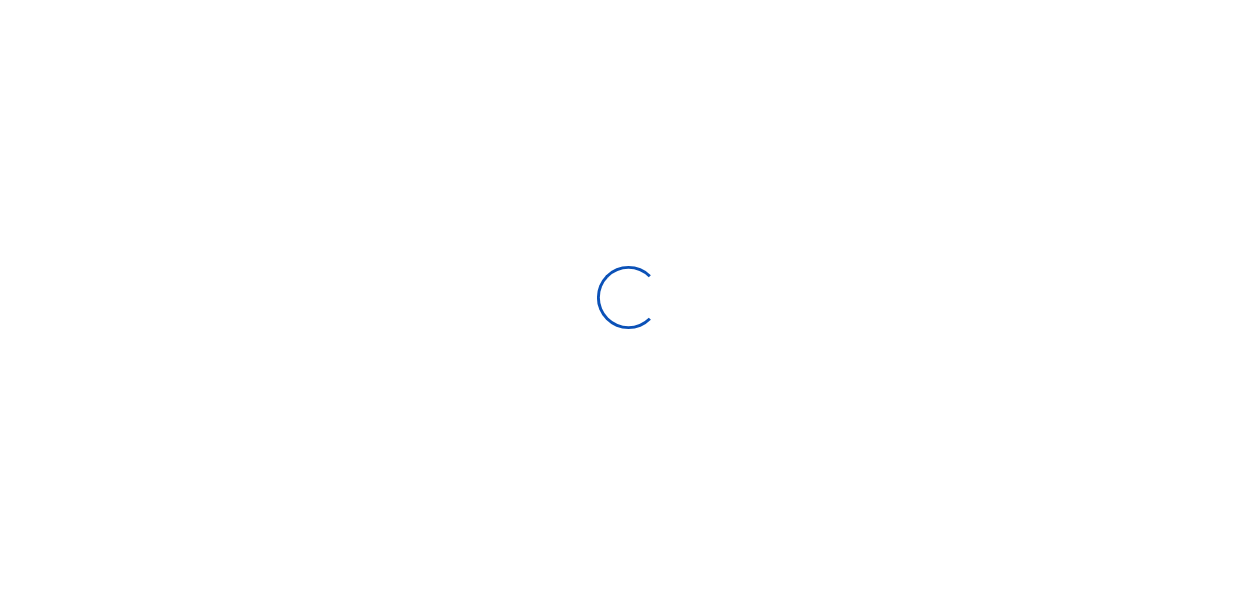 scroll, scrollTop: 0, scrollLeft: 0, axis: both 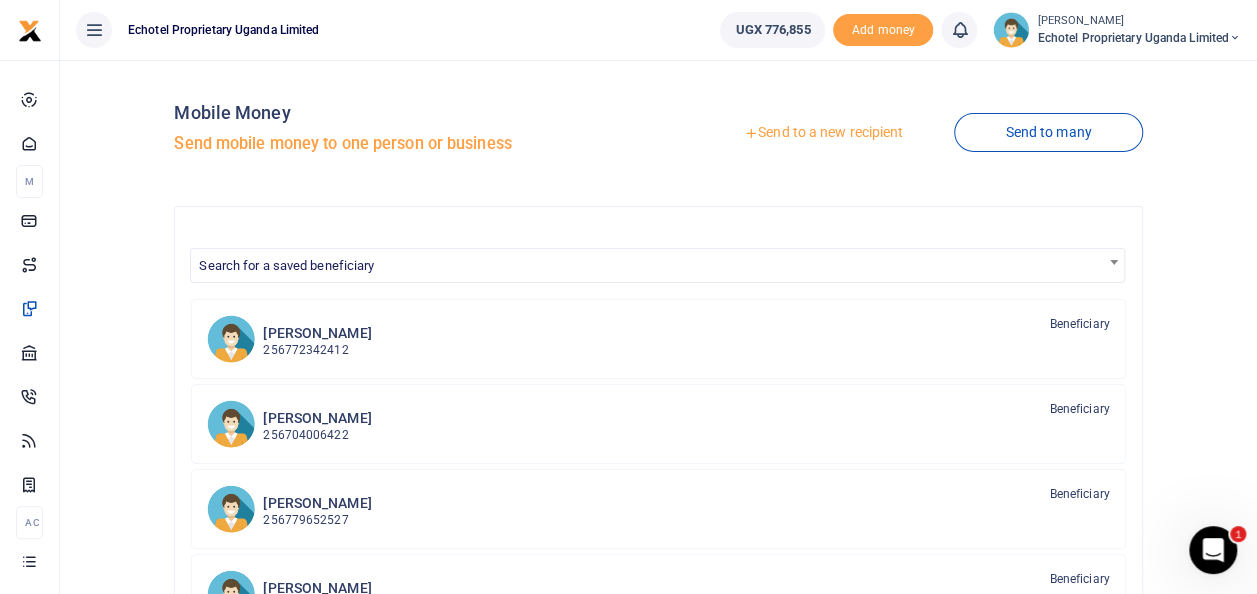 click on "Send to a new recipient" at bounding box center (823, 133) 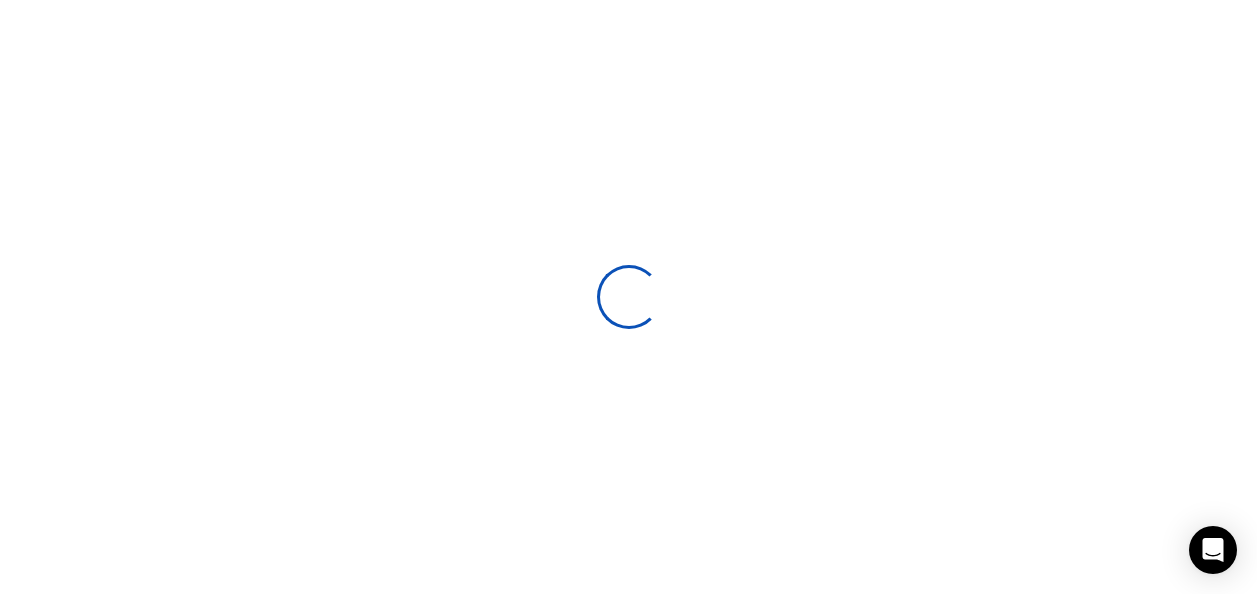 select 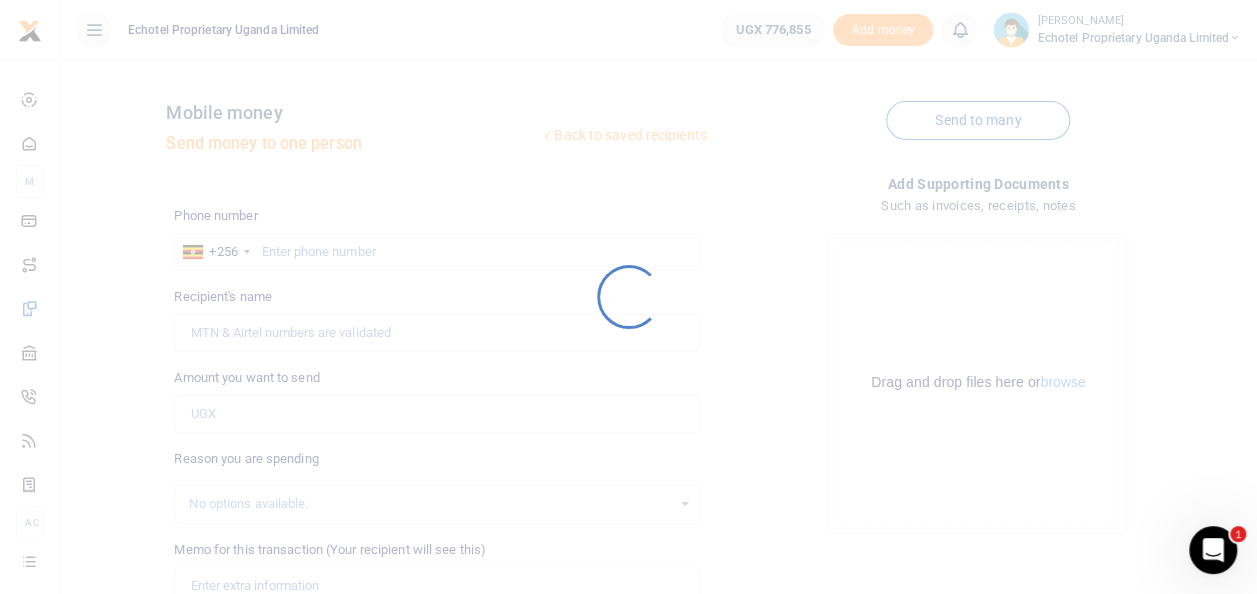 scroll, scrollTop: 0, scrollLeft: 0, axis: both 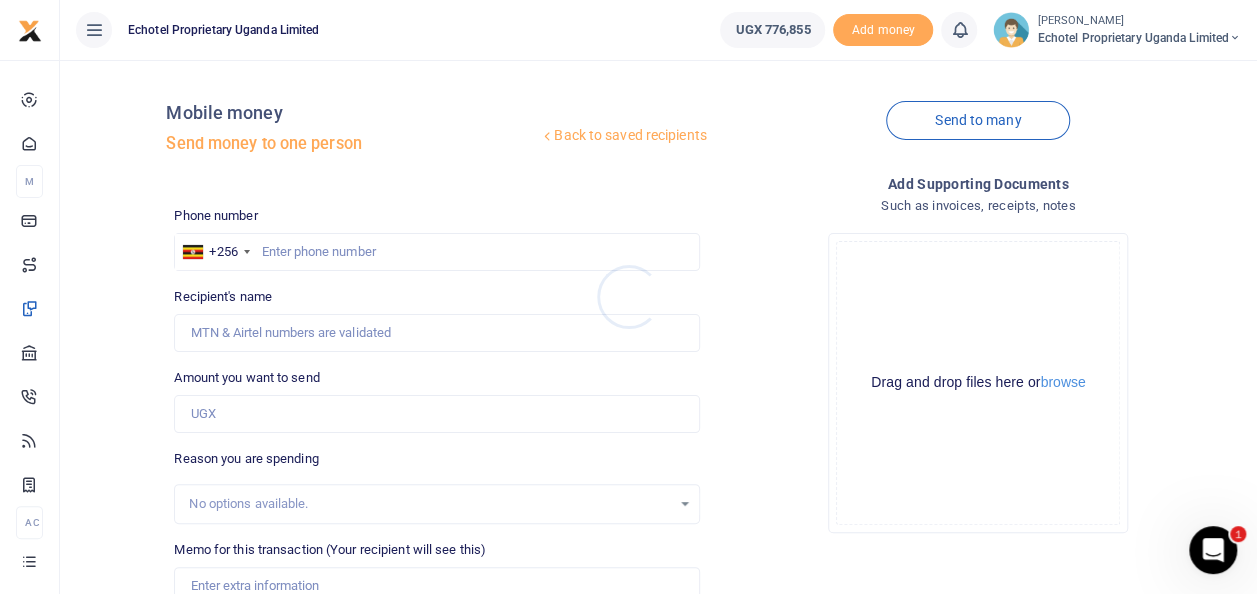click at bounding box center [628, 297] 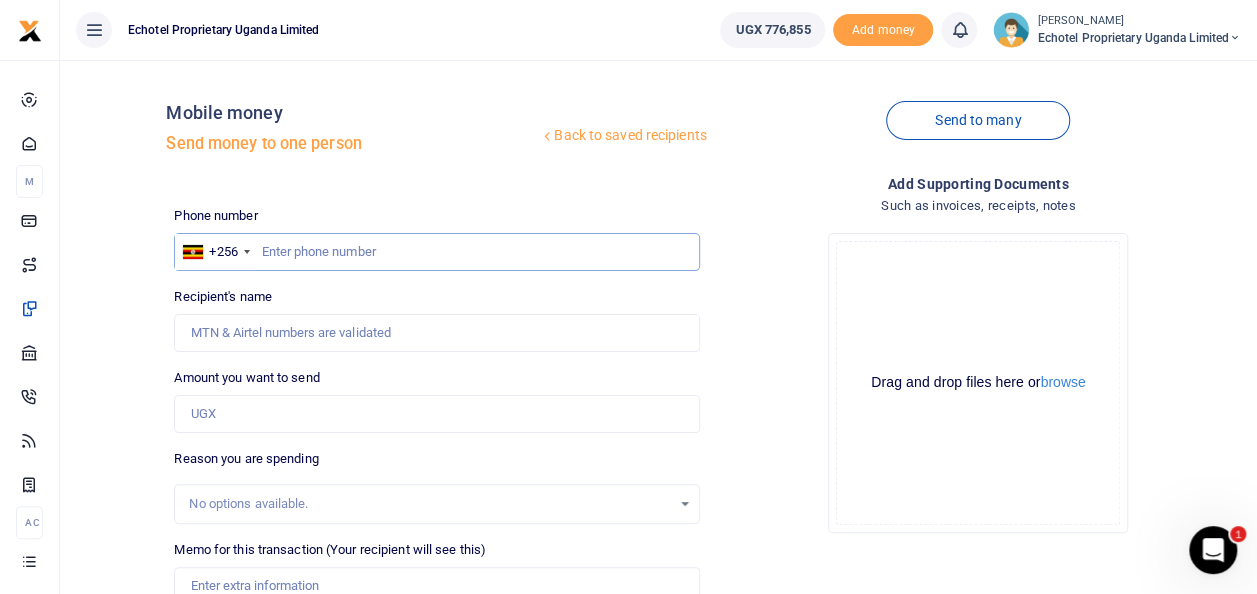 click at bounding box center [436, 252] 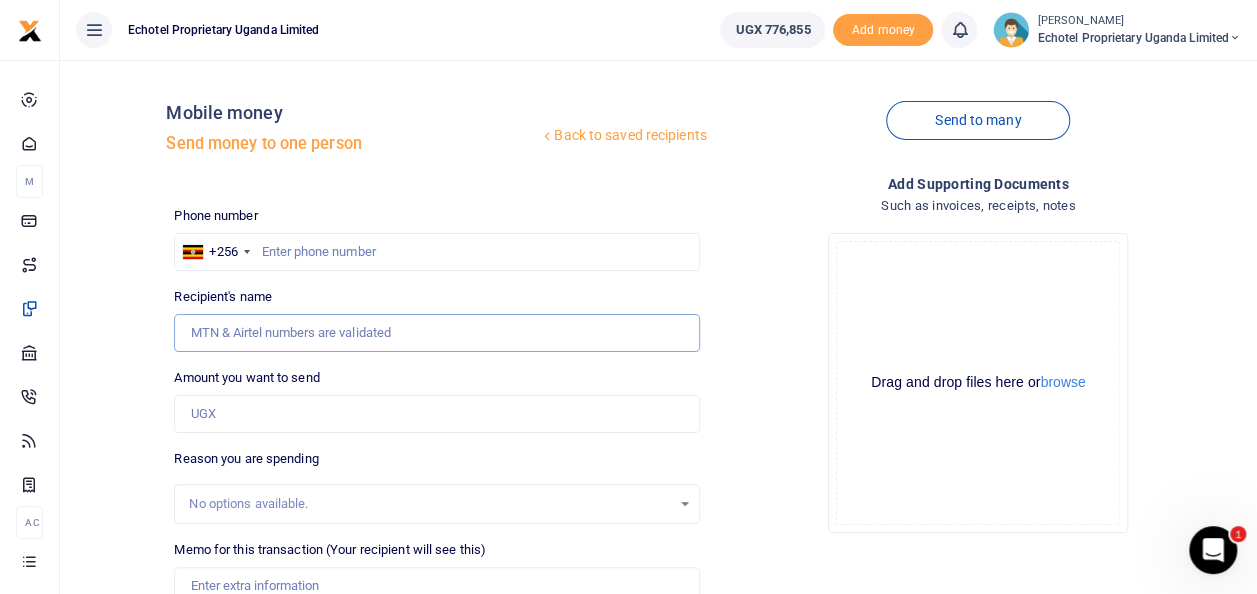 click on "Recipient's name" at bounding box center (436, 333) 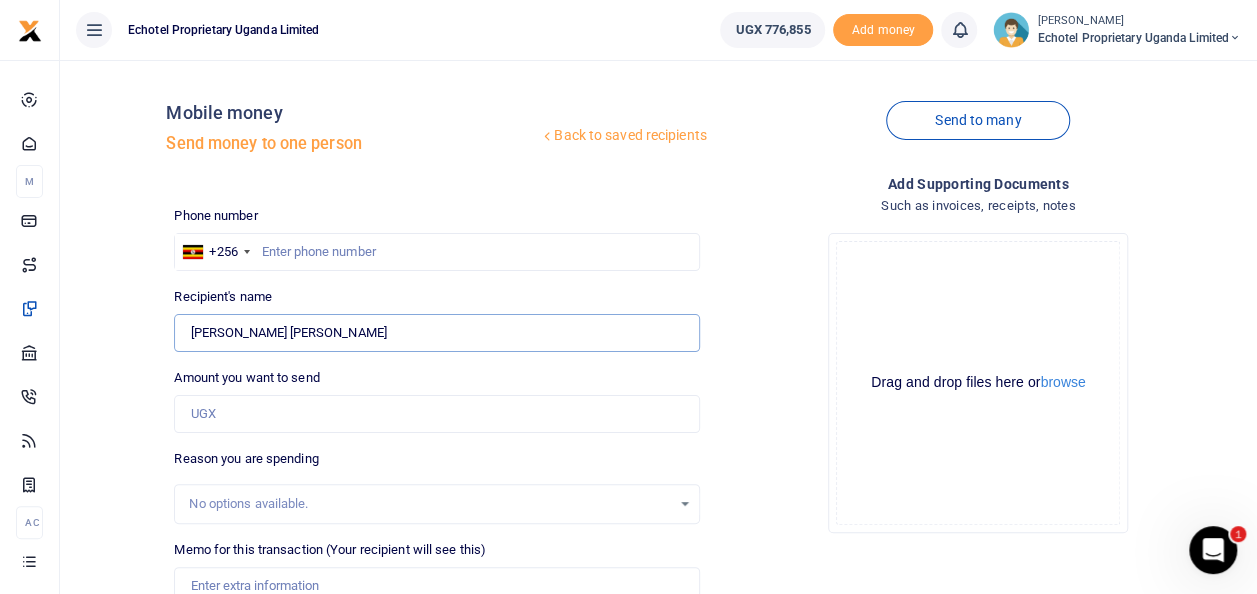 drag, startPoint x: 322, startPoint y: 335, endPoint x: 119, endPoint y: 336, distance: 203.00246 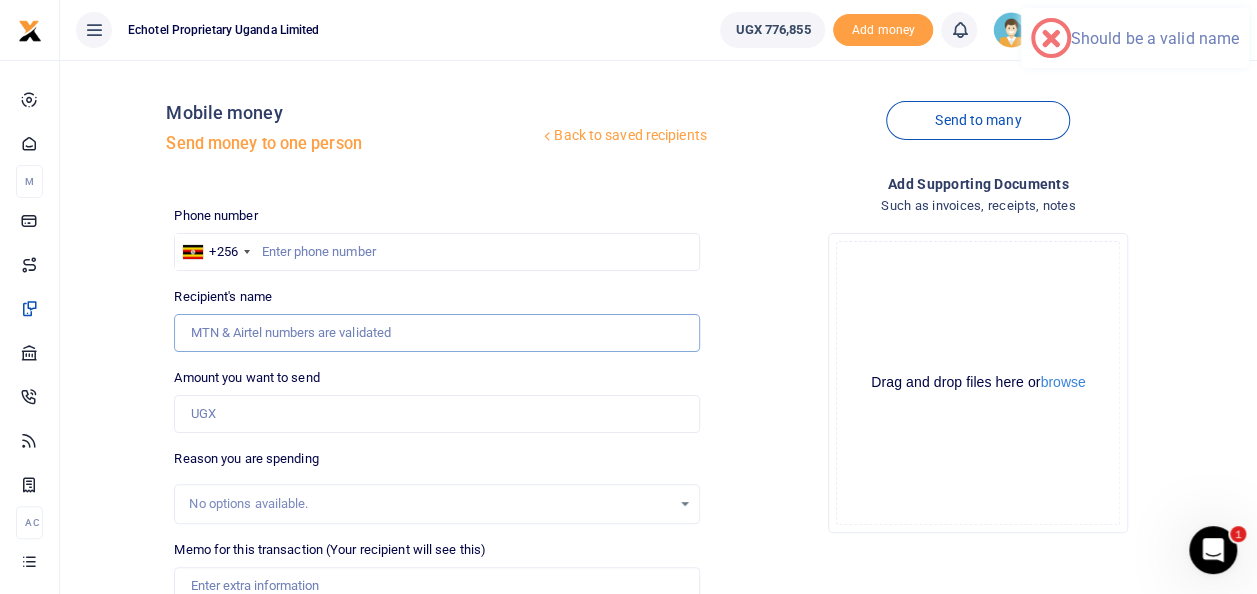 click on "Recipient's name" at bounding box center (436, 333) 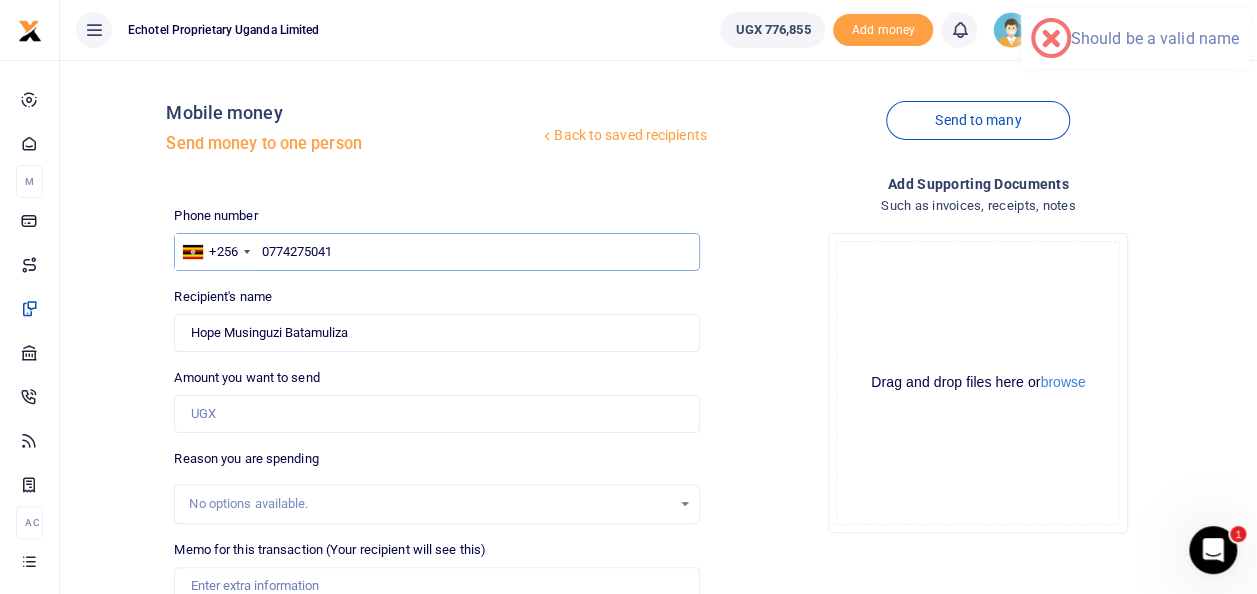 type on "Walusimbi Julius Mark" 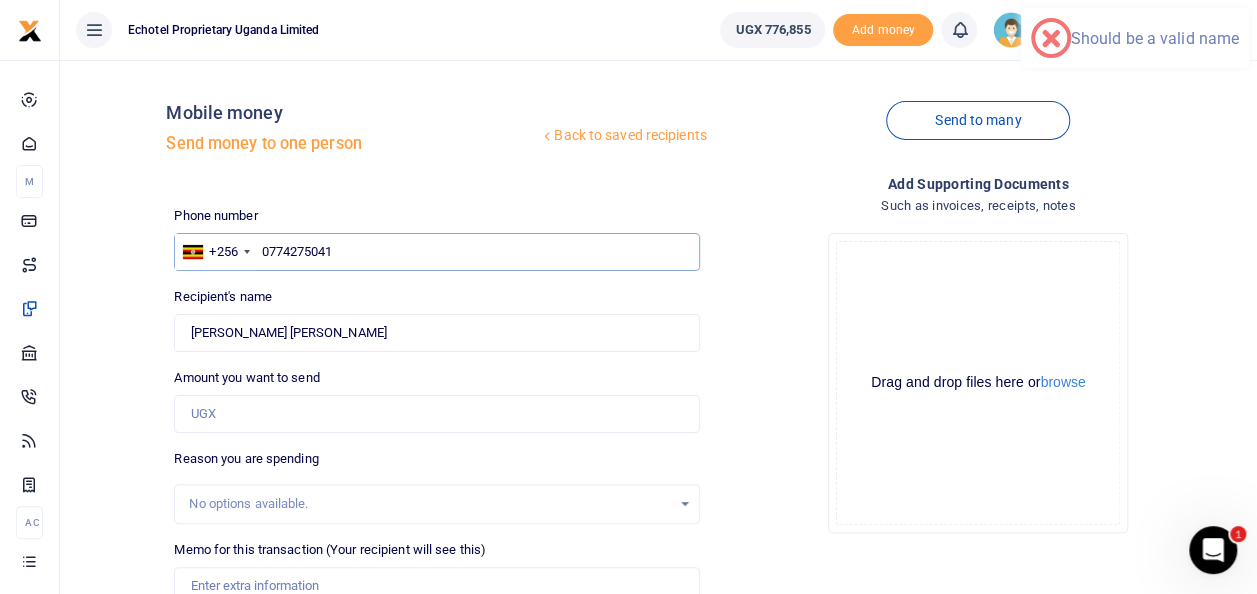 click on "0774275041" at bounding box center (436, 252) 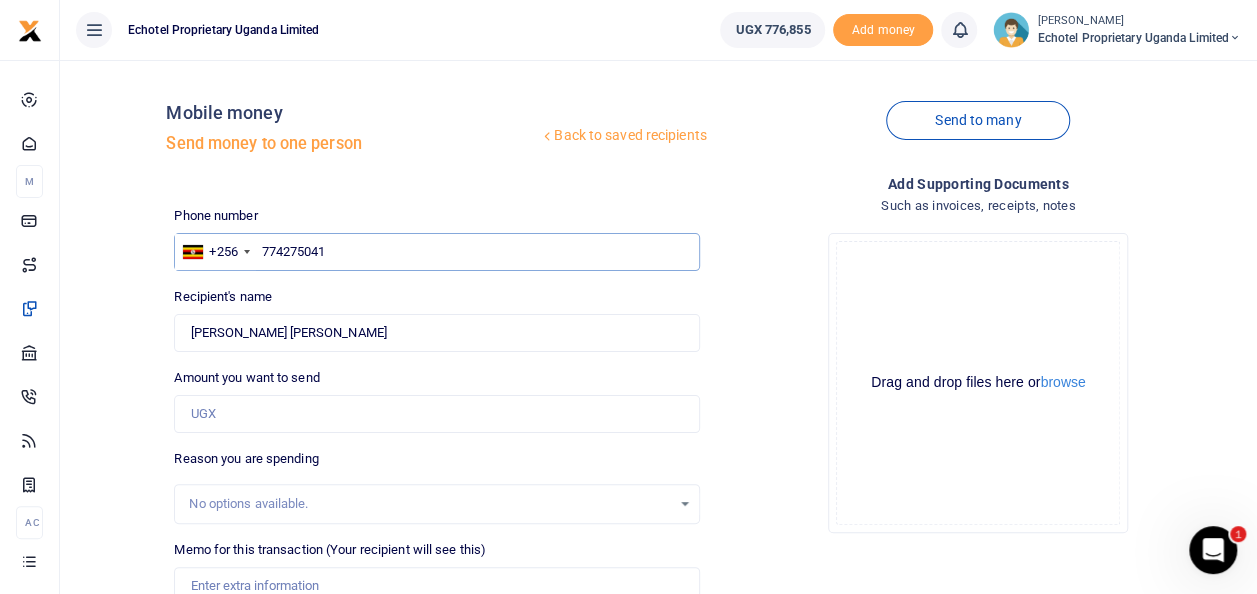 type on "774275041" 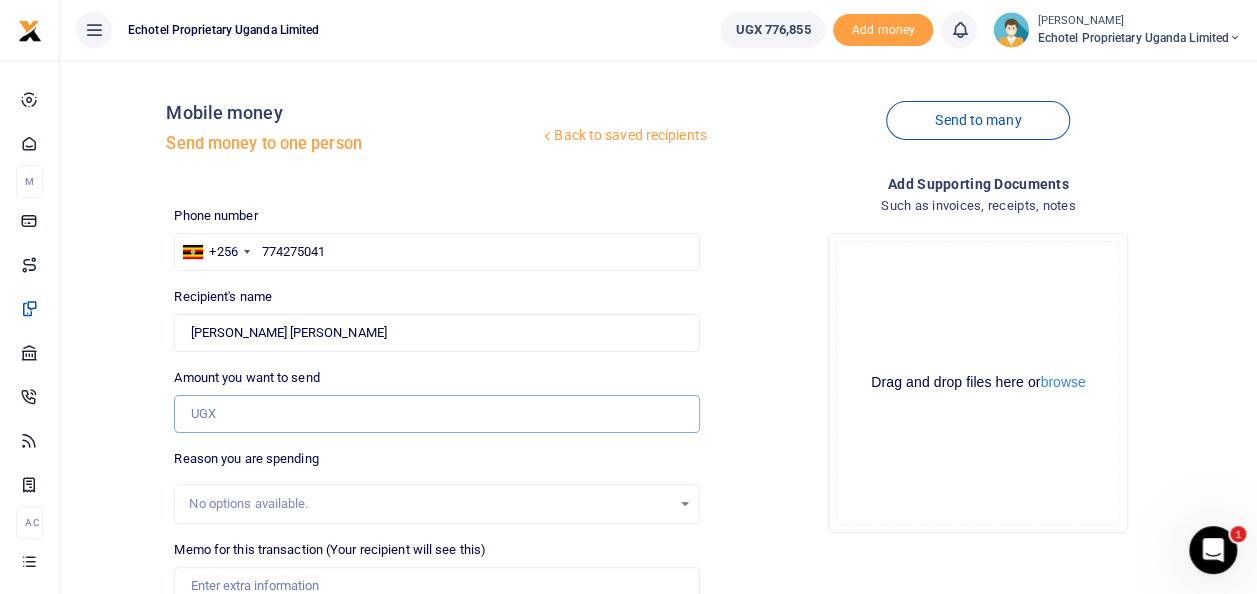 click on "Amount you want to send" at bounding box center (436, 414) 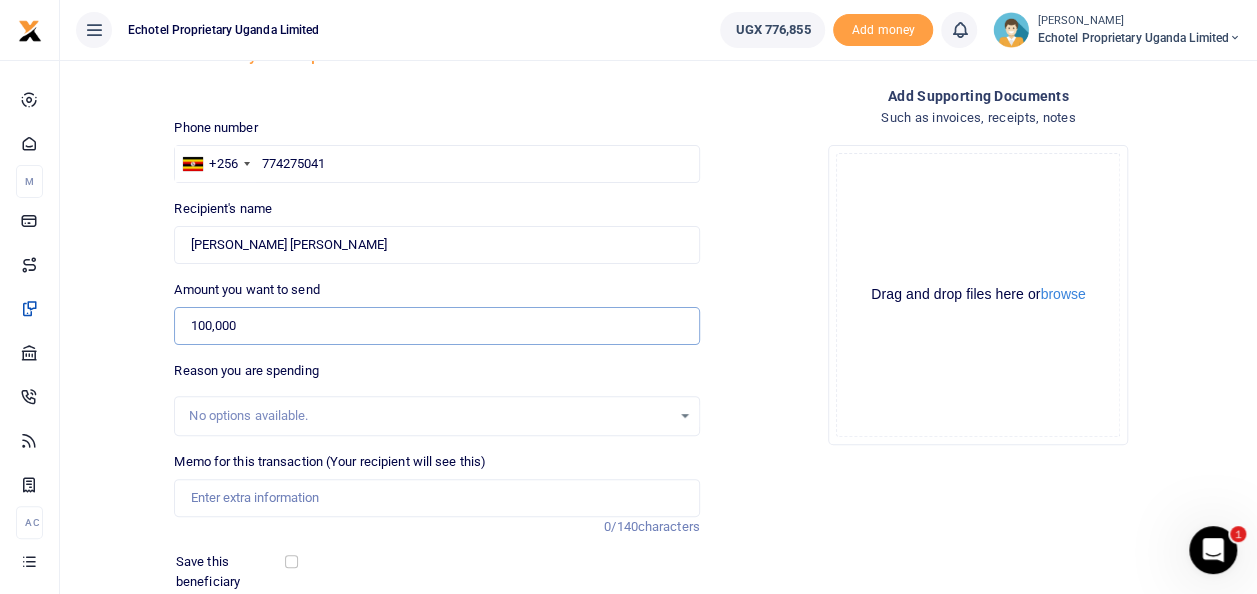 scroll, scrollTop: 200, scrollLeft: 0, axis: vertical 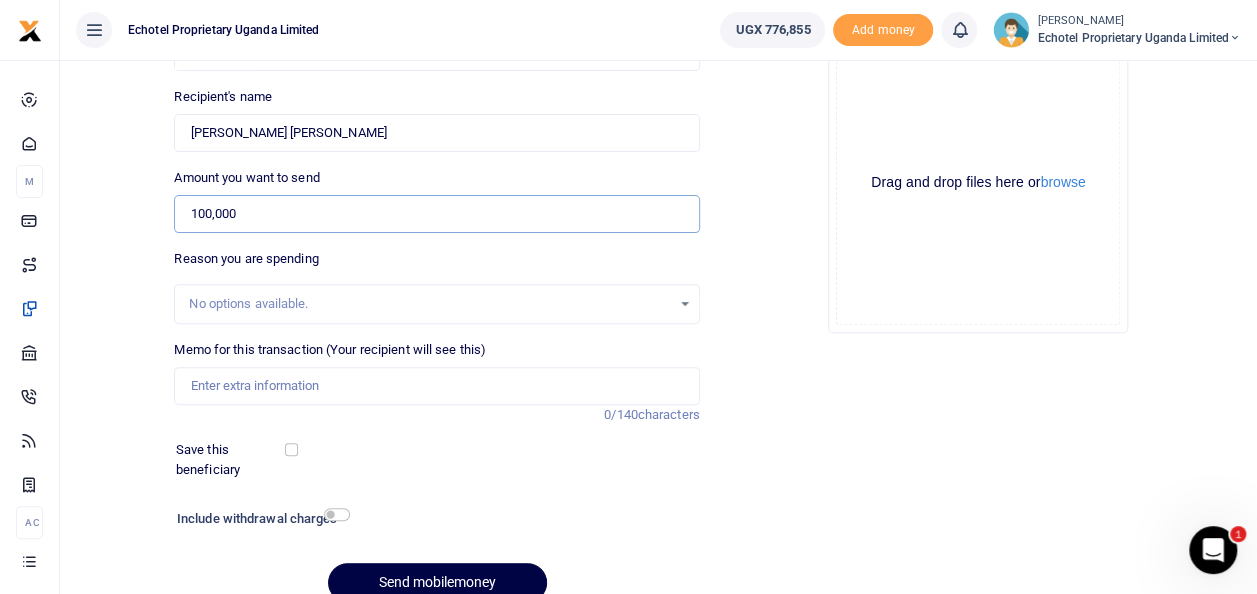 type on "100,000" 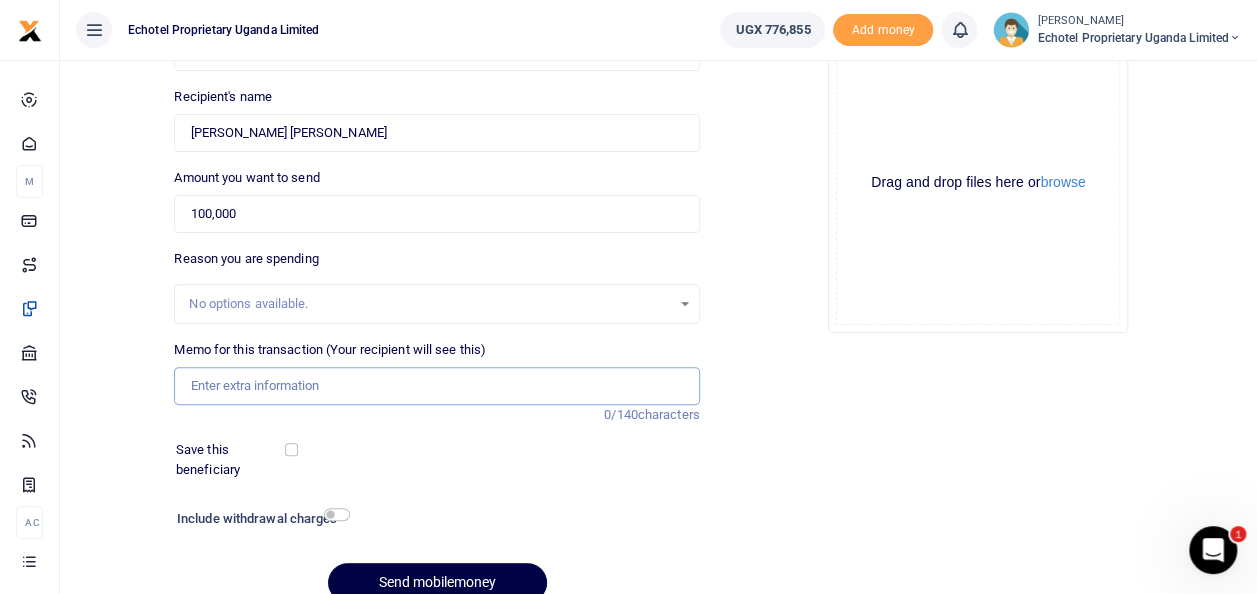 click on "Memo for this transaction (Your recipient will see this)" at bounding box center [436, 386] 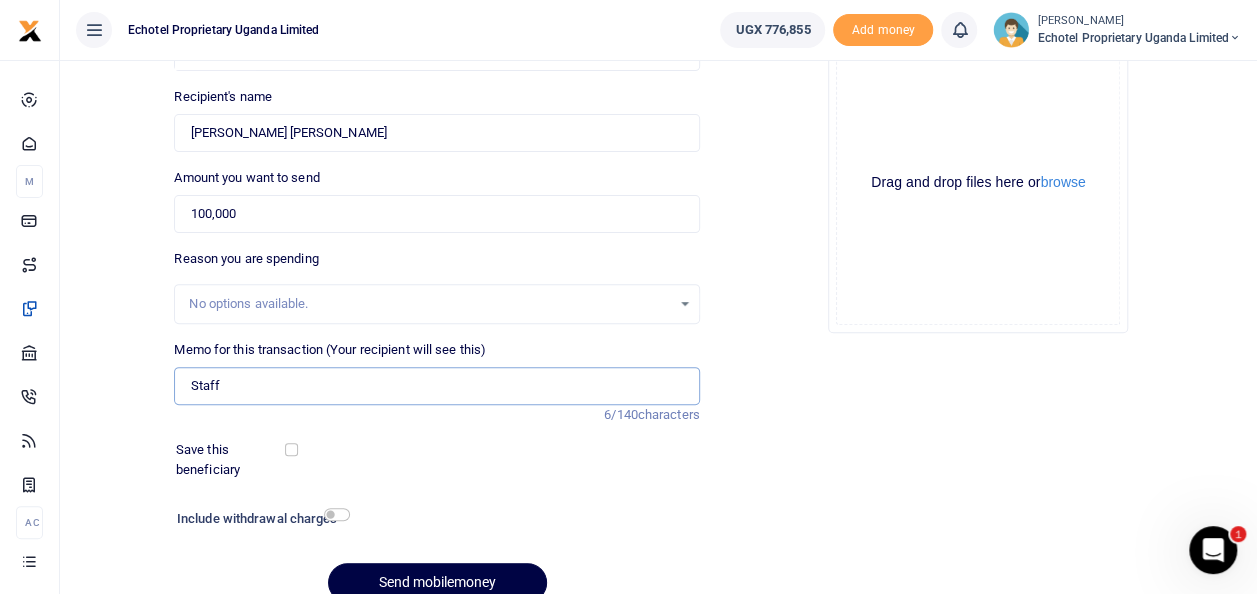 type on "Staff fruits" 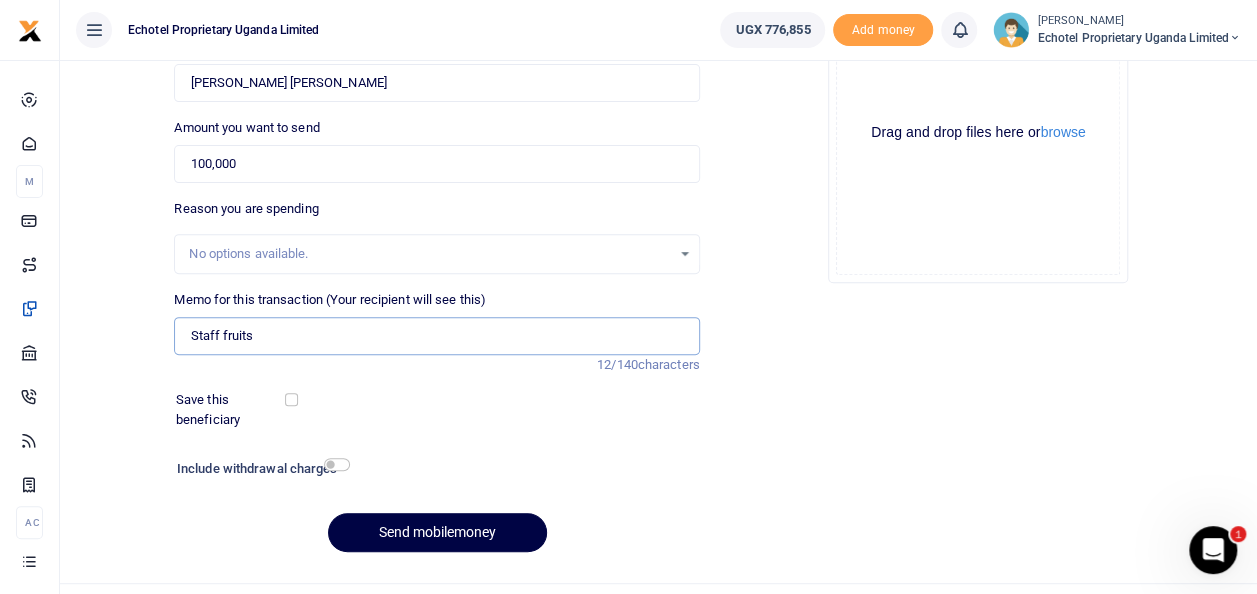 scroll, scrollTop: 290, scrollLeft: 0, axis: vertical 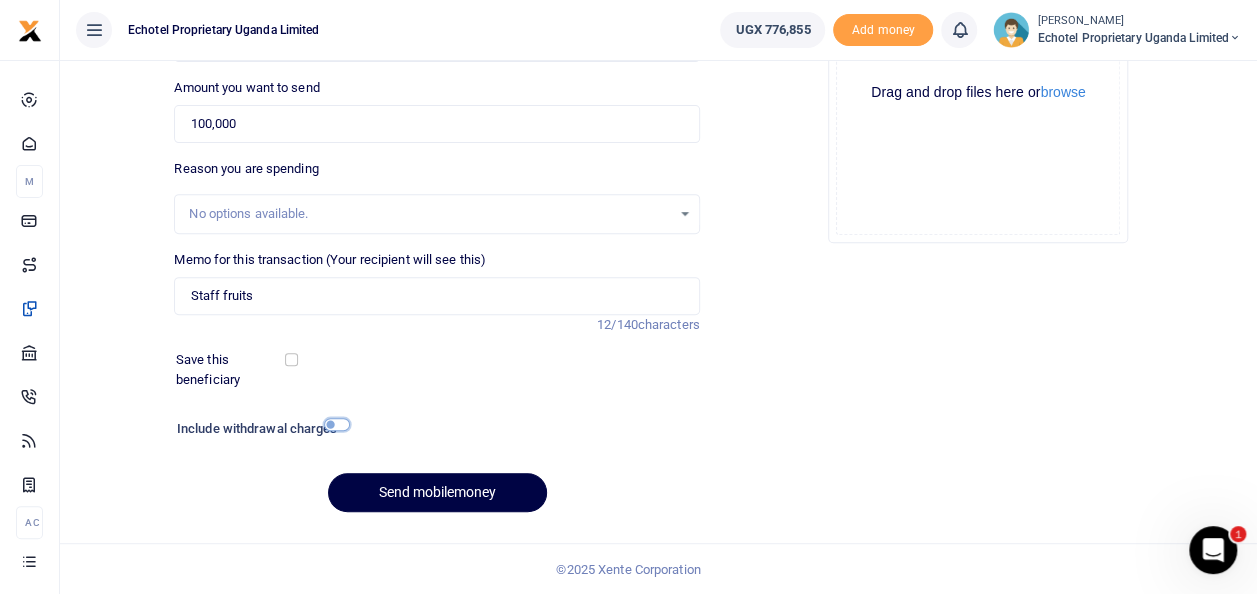 click at bounding box center [337, 424] 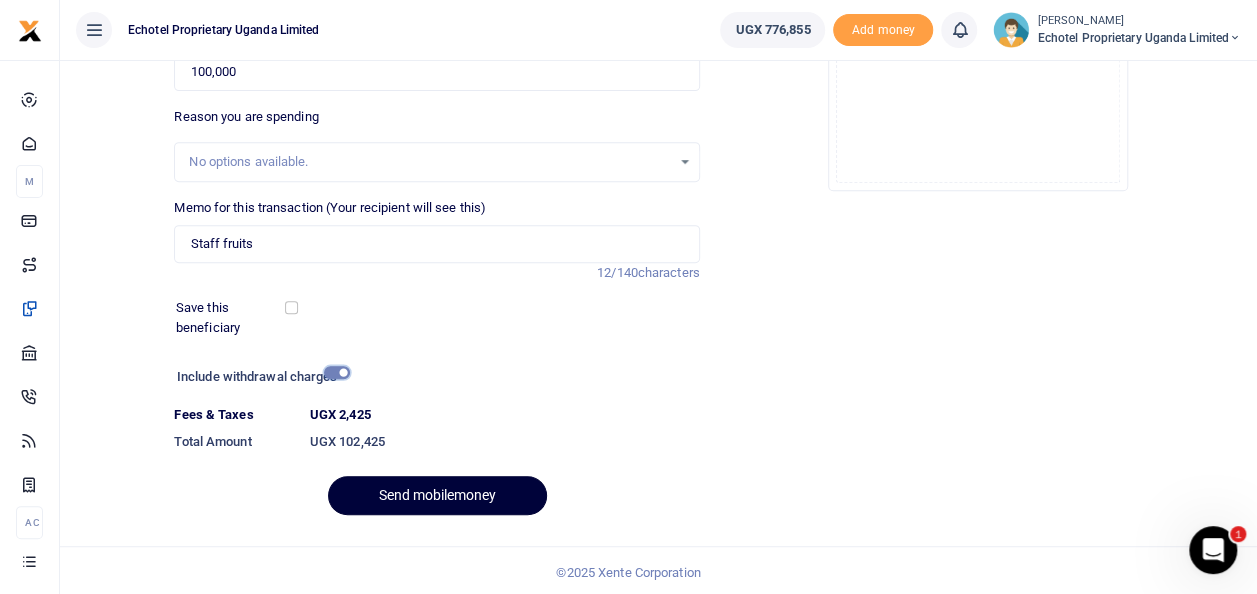 scroll, scrollTop: 345, scrollLeft: 0, axis: vertical 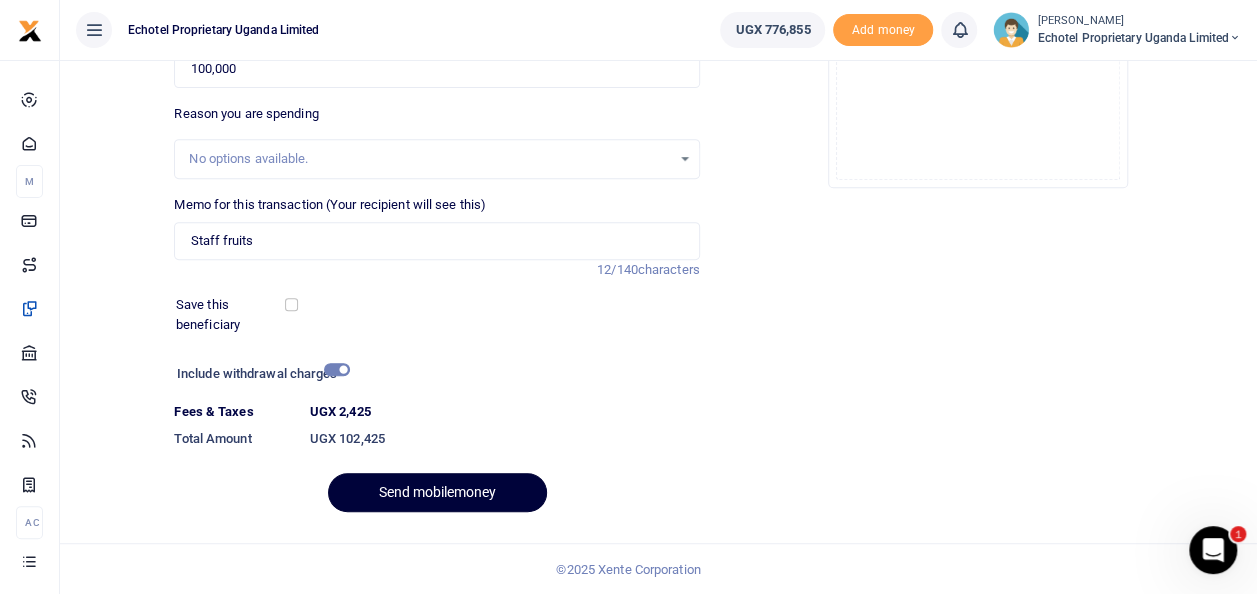 click on "Send mobilemoney" at bounding box center [437, 492] 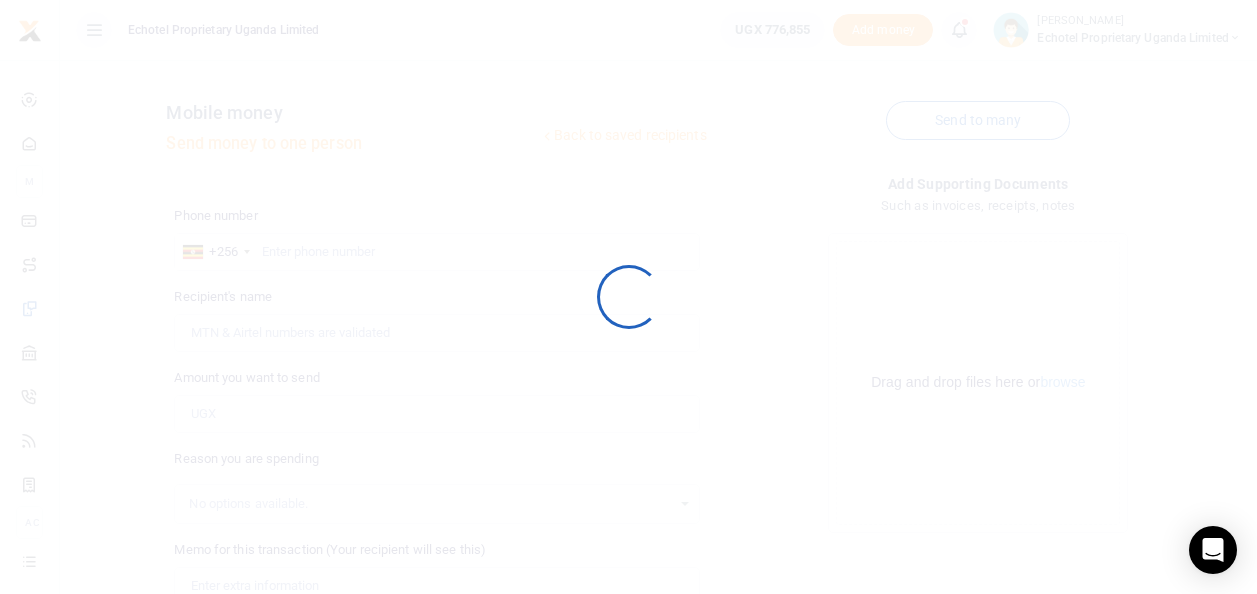 scroll, scrollTop: 290, scrollLeft: 0, axis: vertical 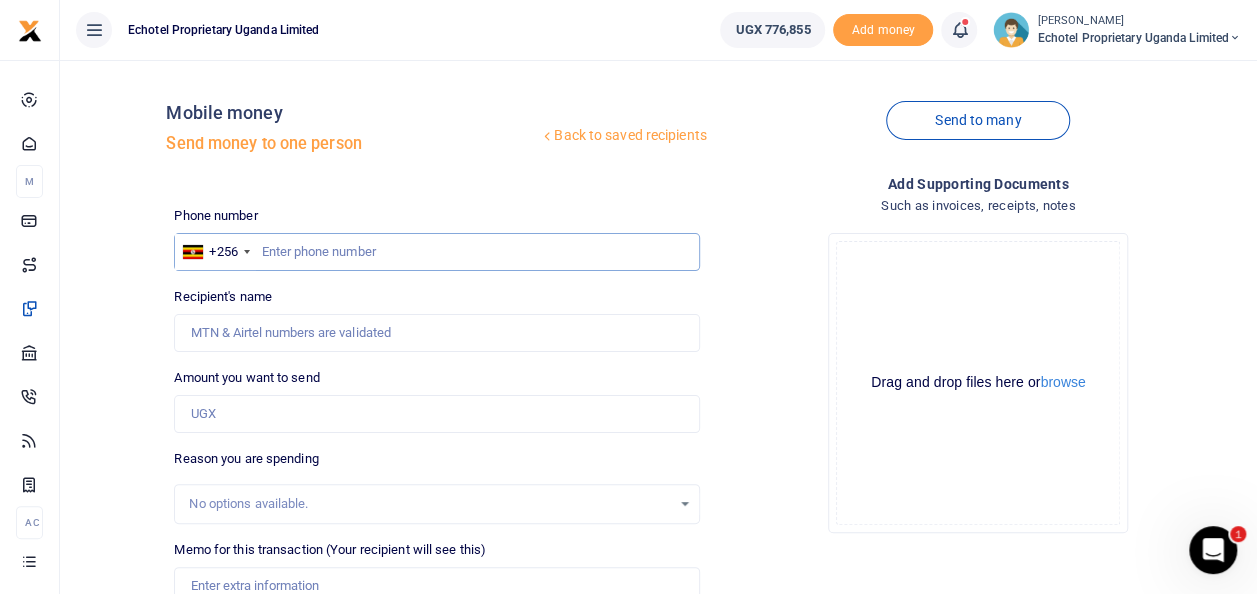 click at bounding box center (436, 252) 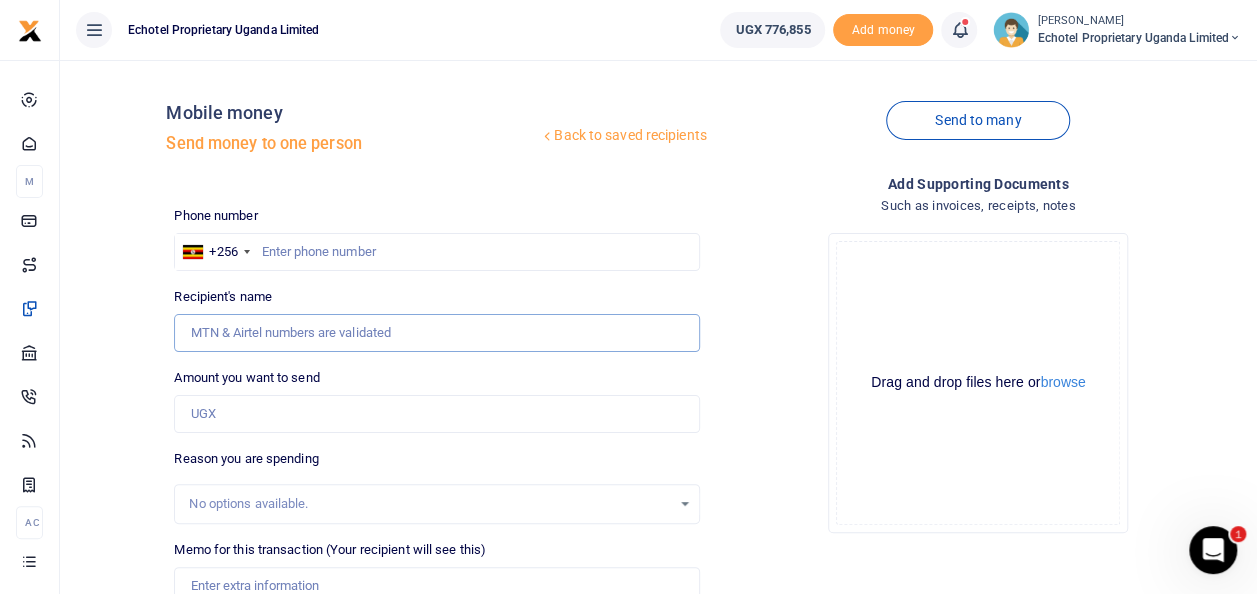 click on "Recipient's name" at bounding box center (436, 333) 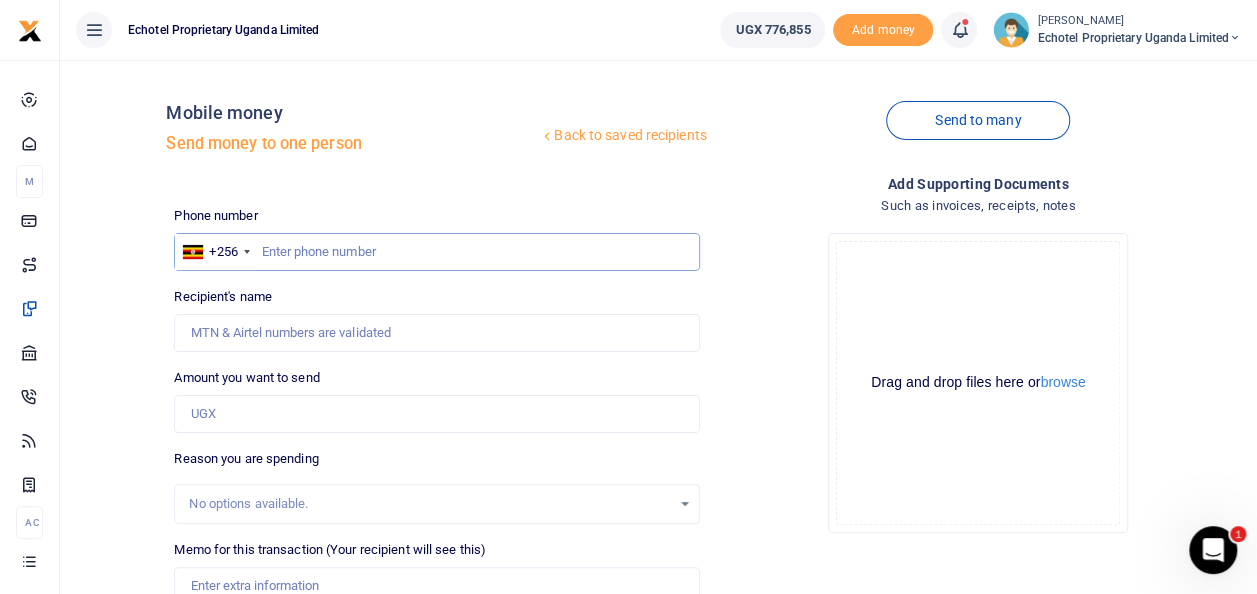 click at bounding box center [436, 252] 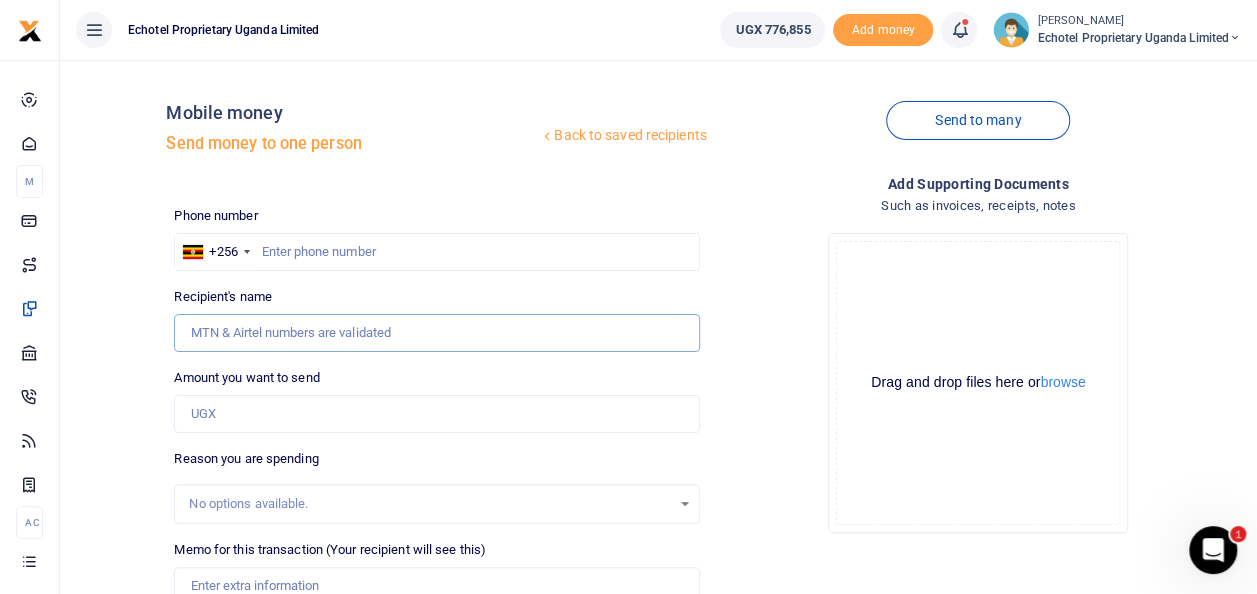 click on "Recipient's name" at bounding box center (436, 333) 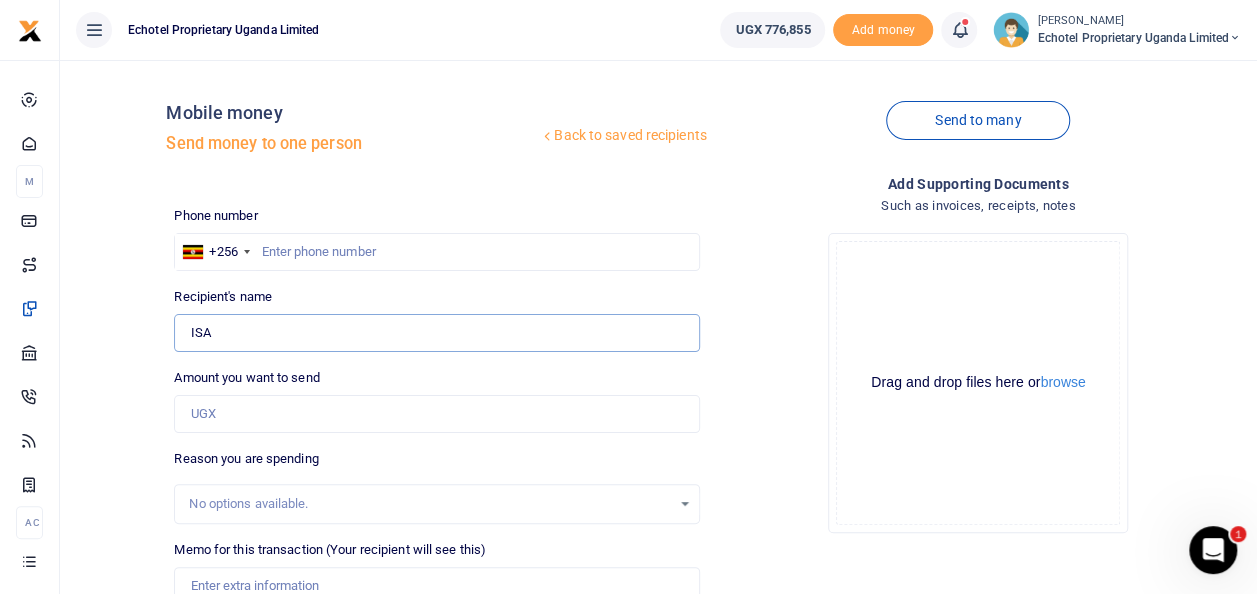 type on "Isa Gganya Kibuuka" 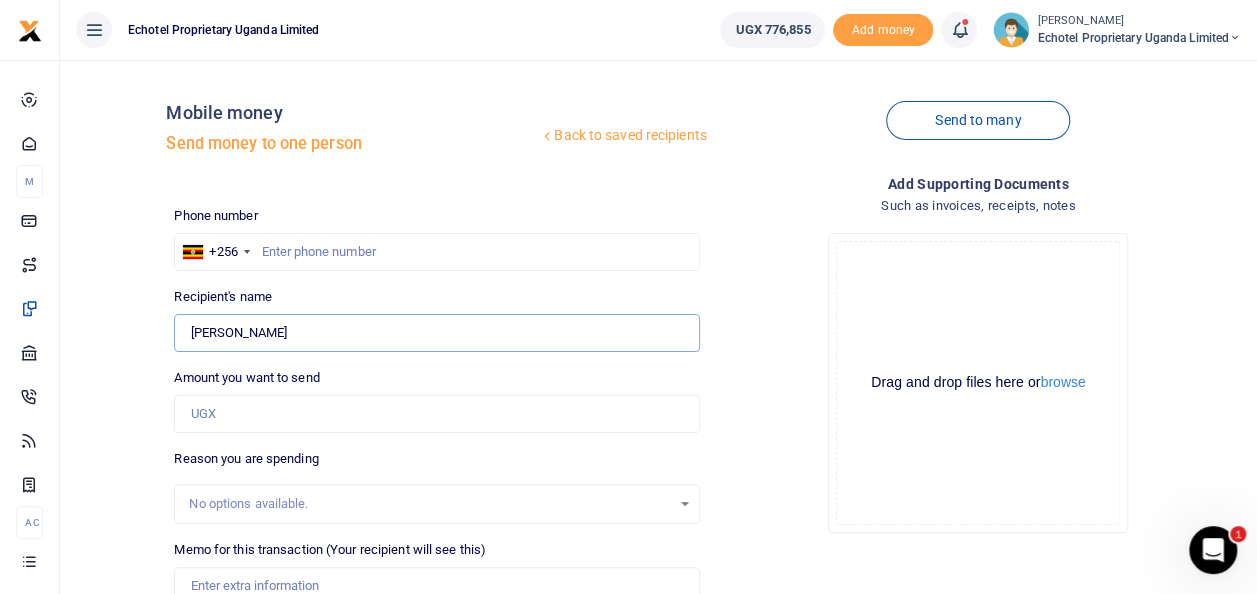 drag, startPoint x: 325, startPoint y: 333, endPoint x: 90, endPoint y: 330, distance: 235.01915 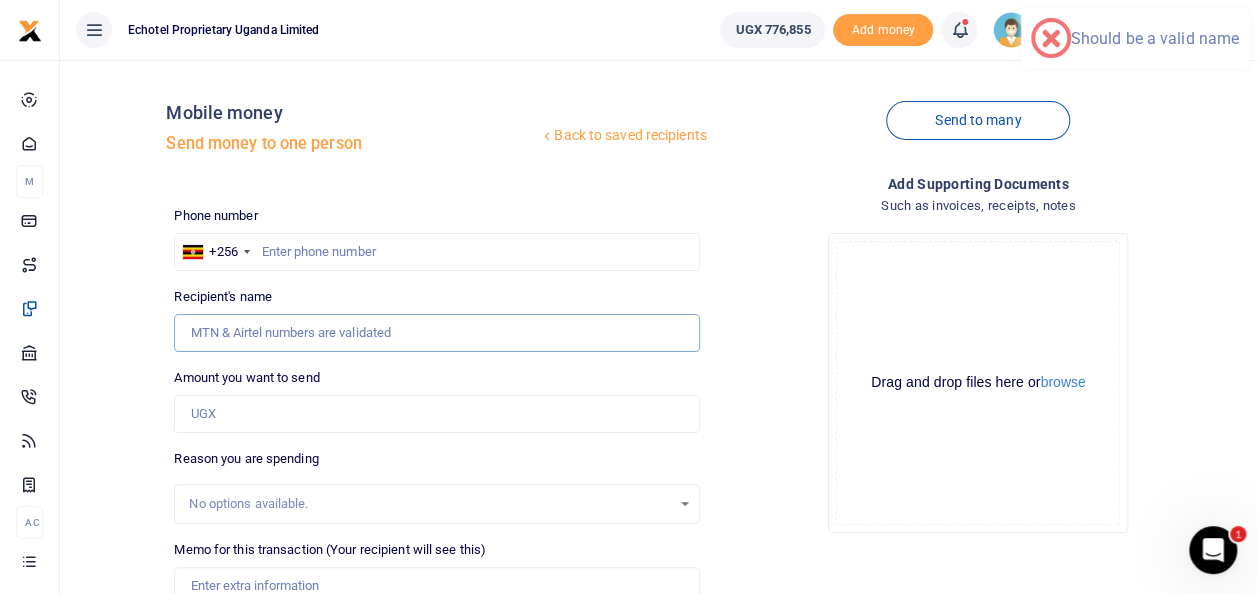 click on "Recipient's name" at bounding box center (436, 333) 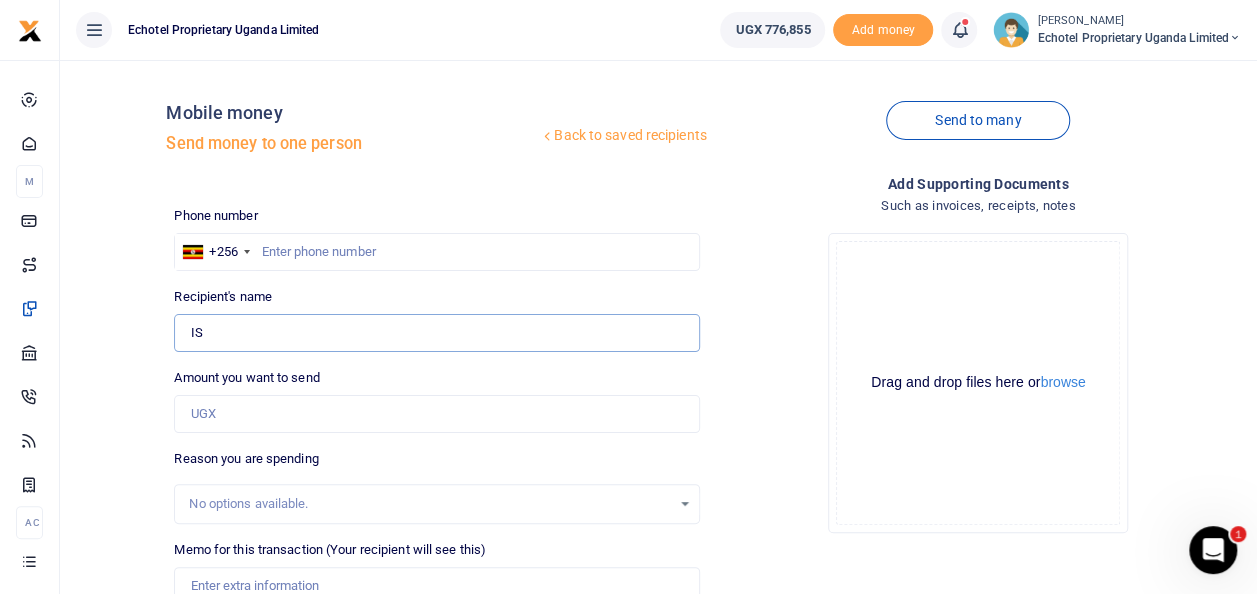 type on "Isagganya Kibuuka" 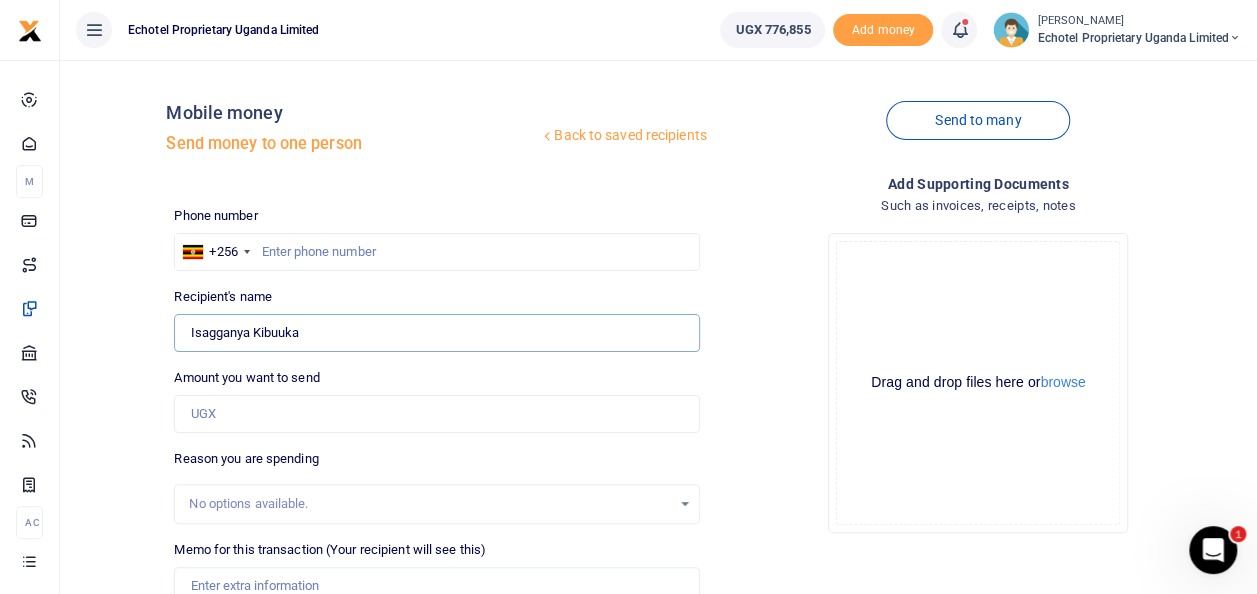 type on "0709865340" 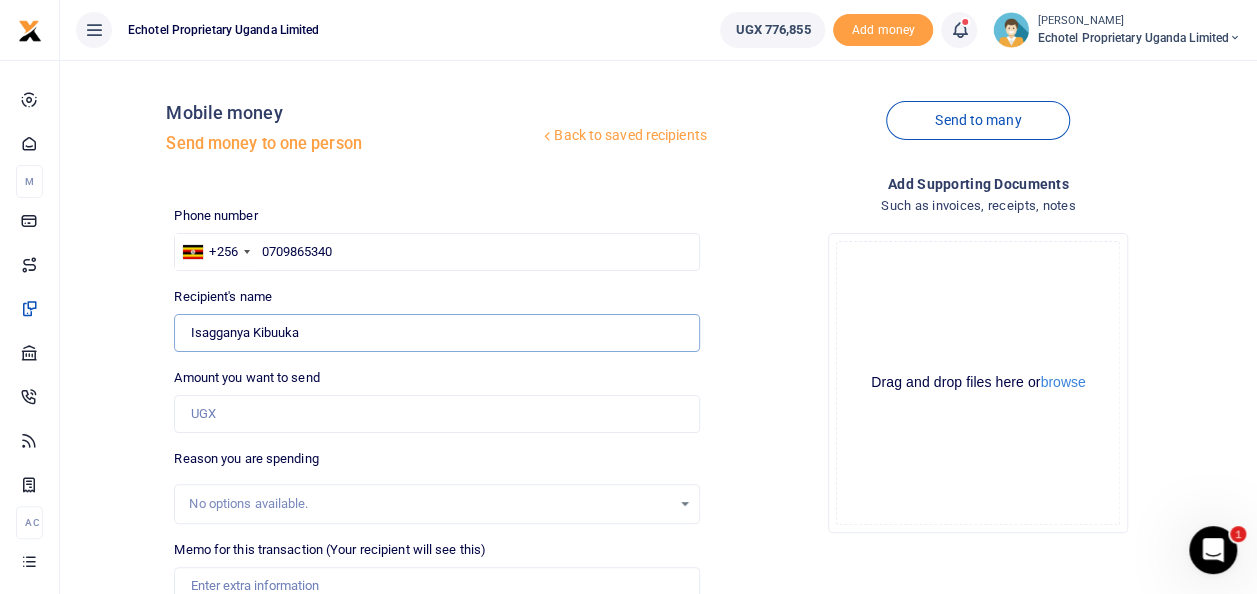 type on "Iddi Mujomba Dulo" 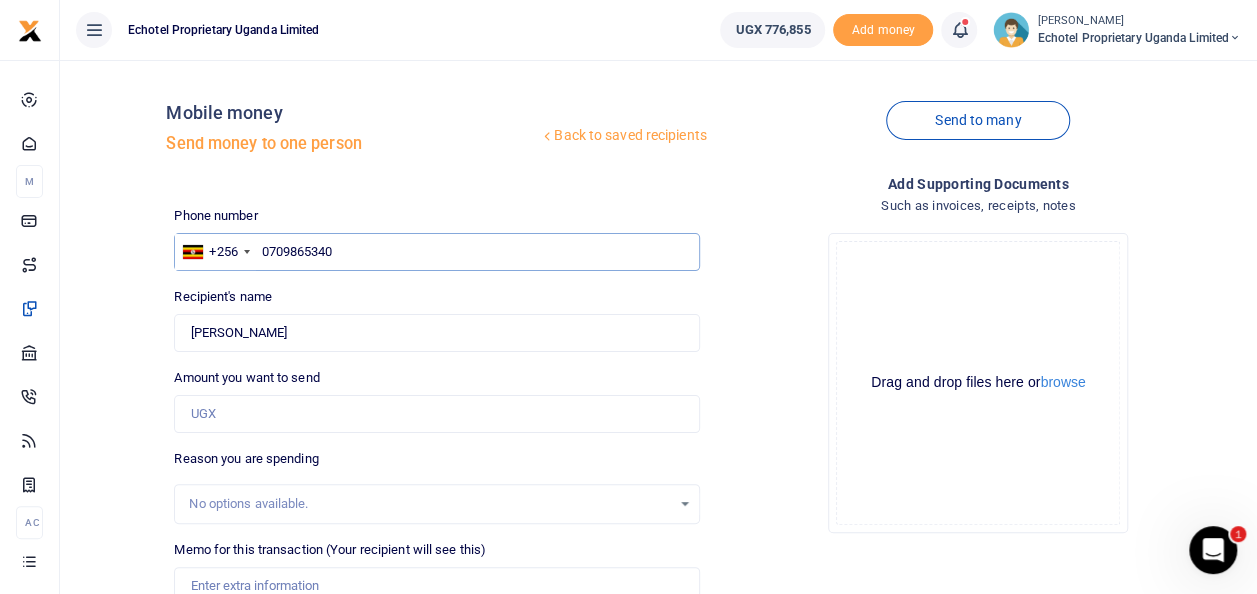 click on "0709865340" at bounding box center [436, 252] 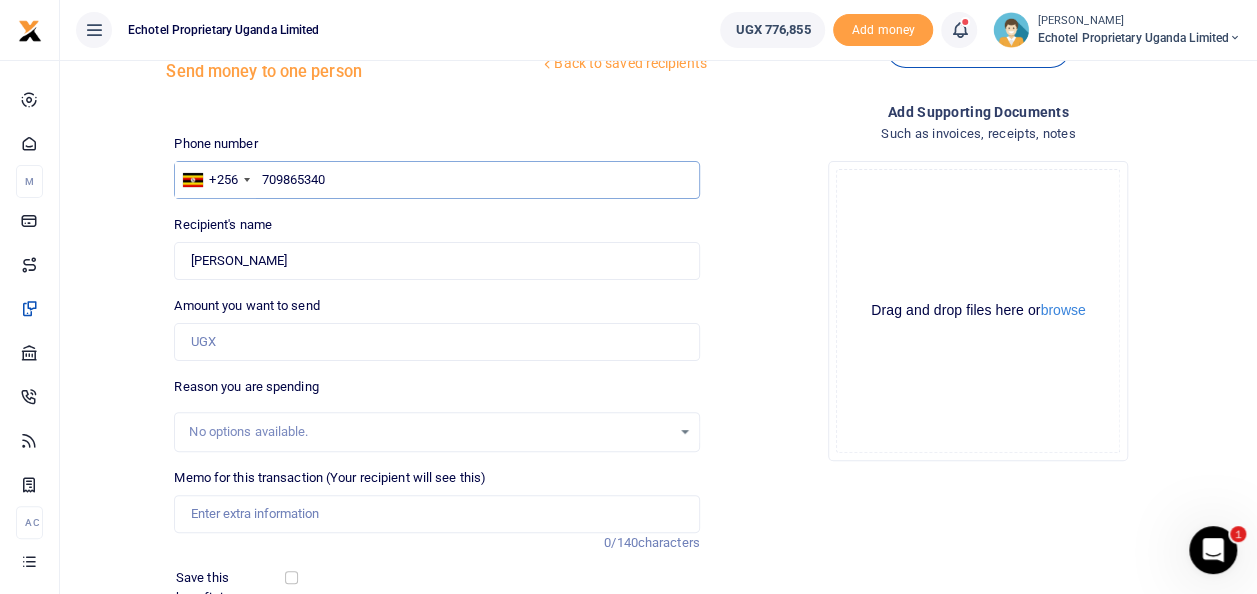 scroll, scrollTop: 0, scrollLeft: 0, axis: both 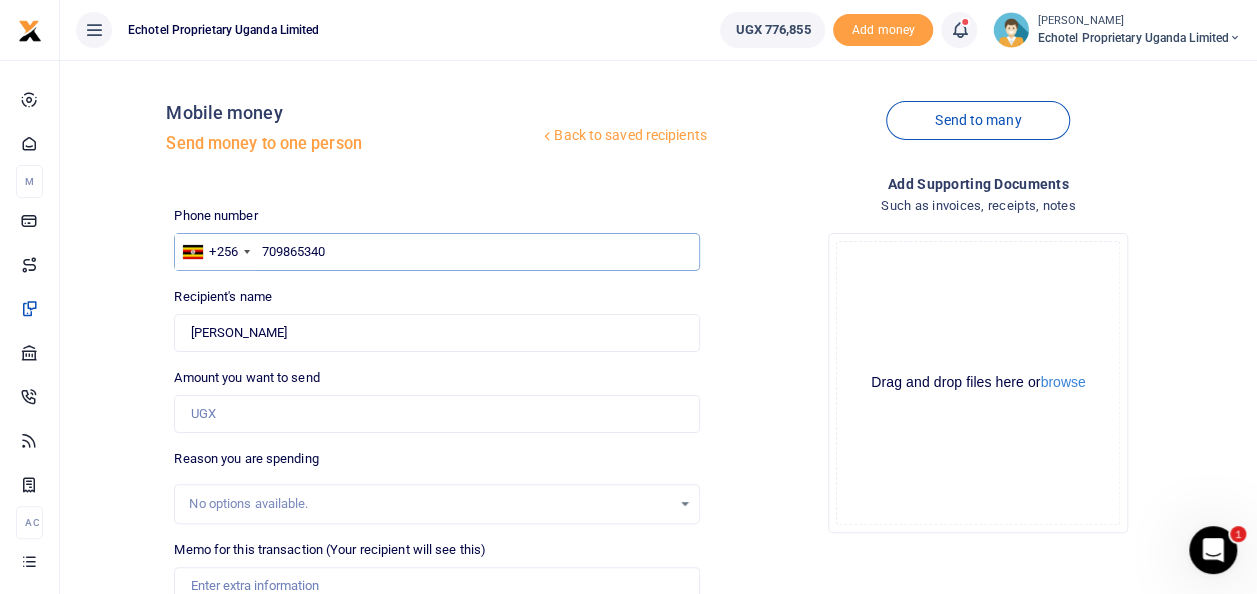 type on "Isa Gganya Kibuuka" 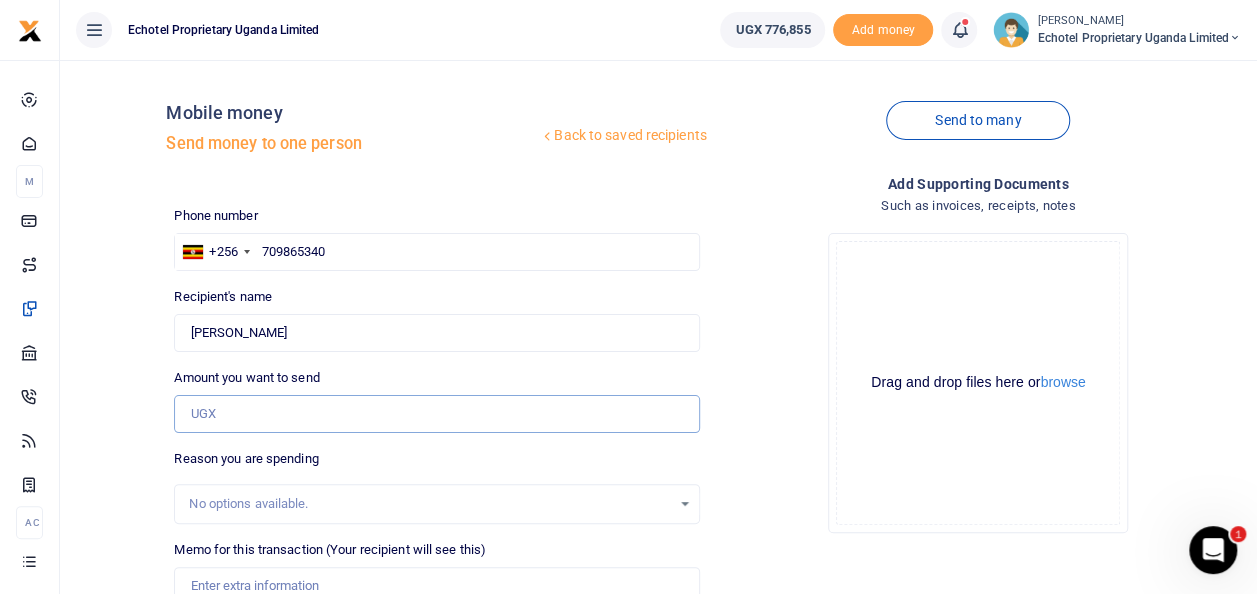 click on "Amount you want to send" at bounding box center (436, 414) 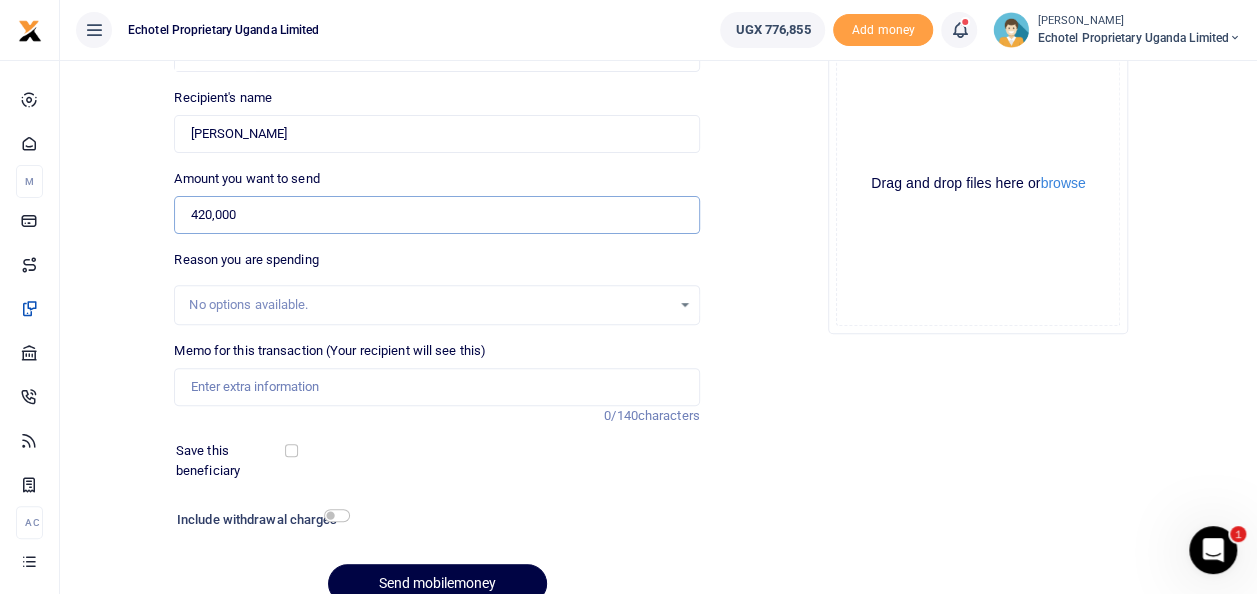 scroll, scrollTop: 200, scrollLeft: 0, axis: vertical 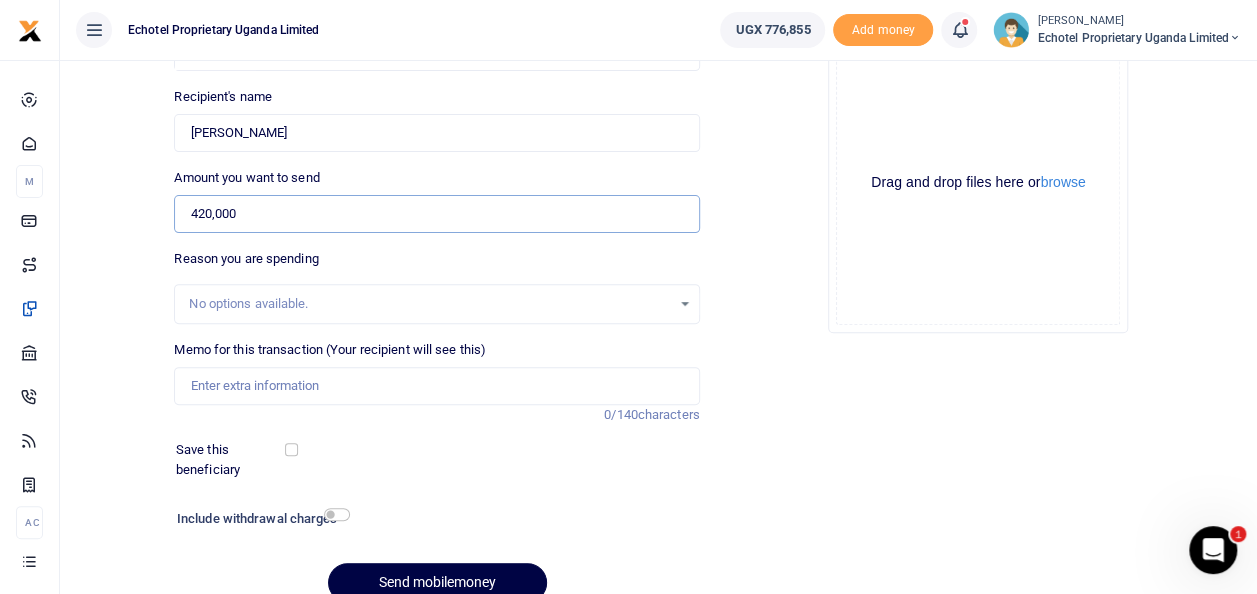type on "420,000" 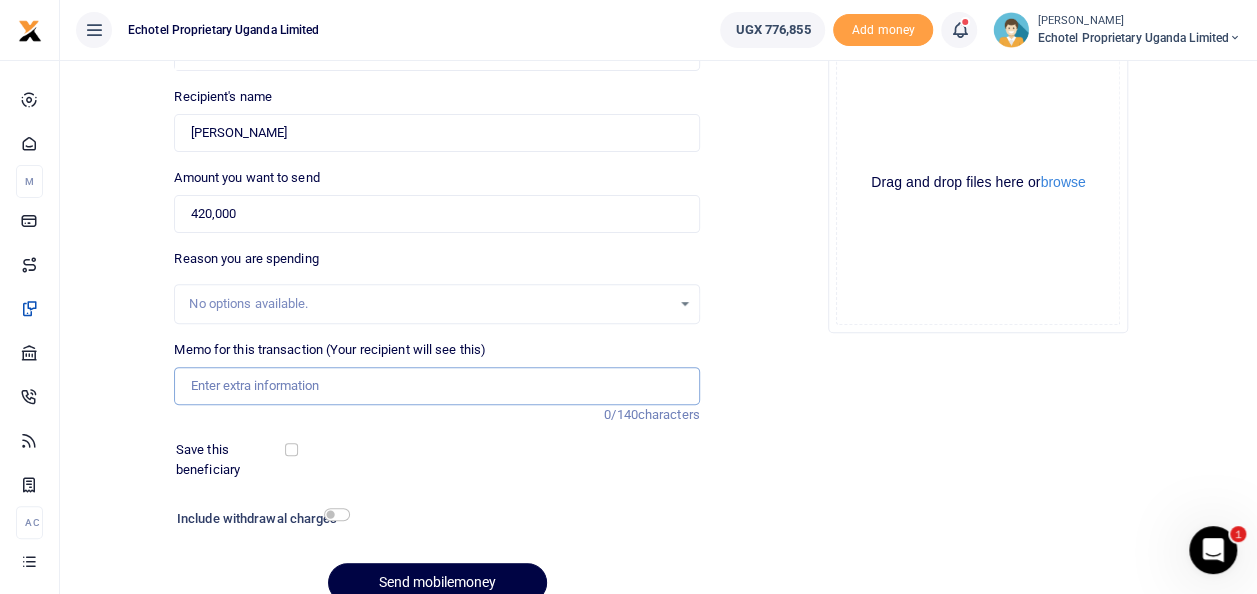 click on "Memo for this transaction (Your recipient will see this)" at bounding box center (436, 386) 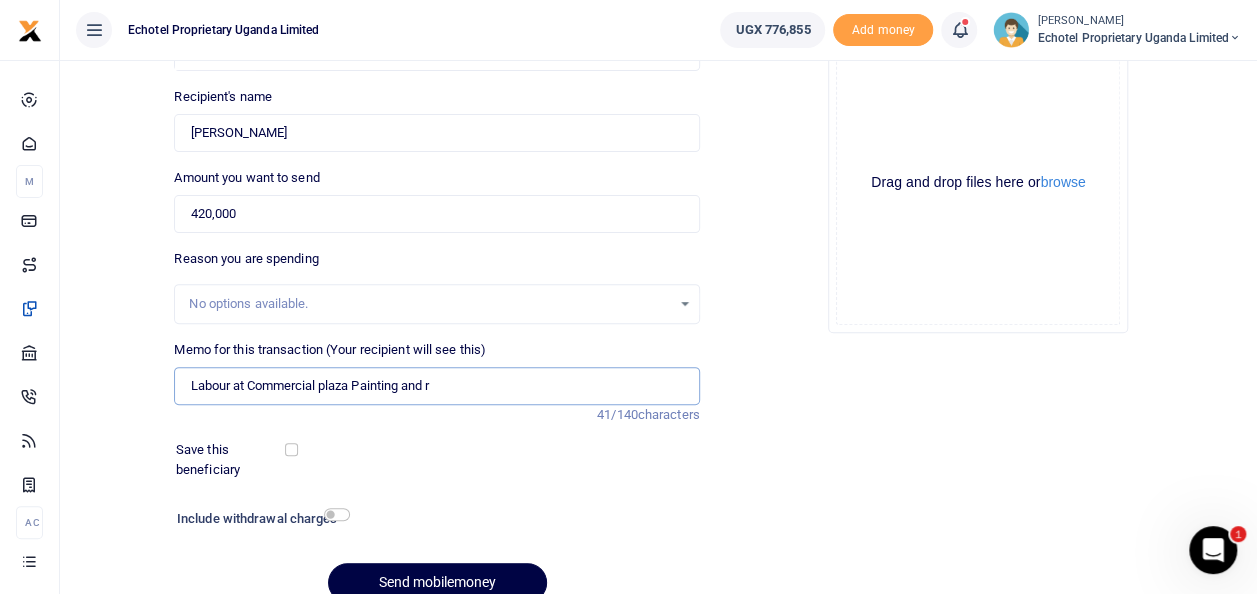 click on "Labour at Commercial plaza Painting and r" at bounding box center (436, 386) 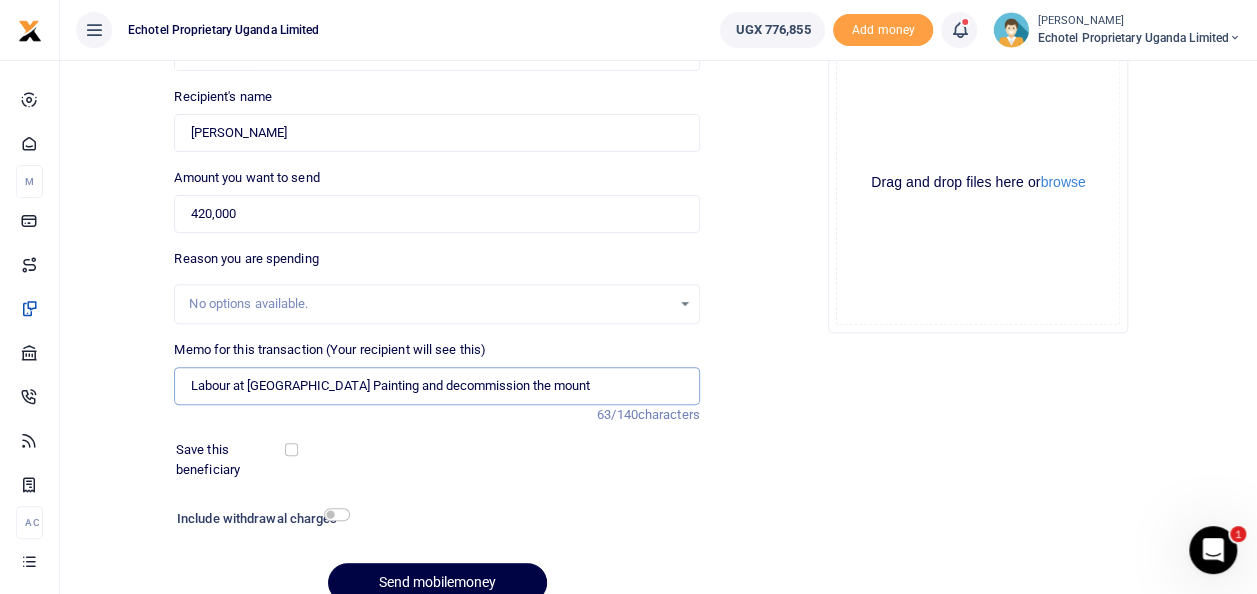 click on "Labour at Commercial Plaza Painting and decommission the mount" at bounding box center [436, 386] 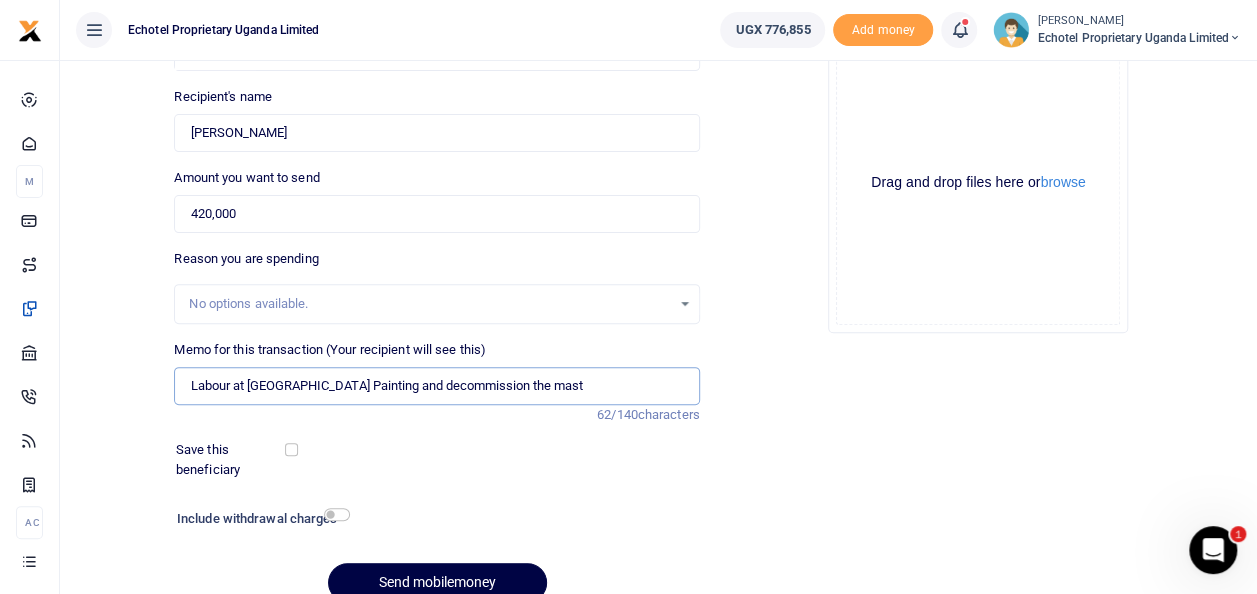 click on "Labour at Commercial Plaza Painting and decommission the mast" at bounding box center (436, 386) 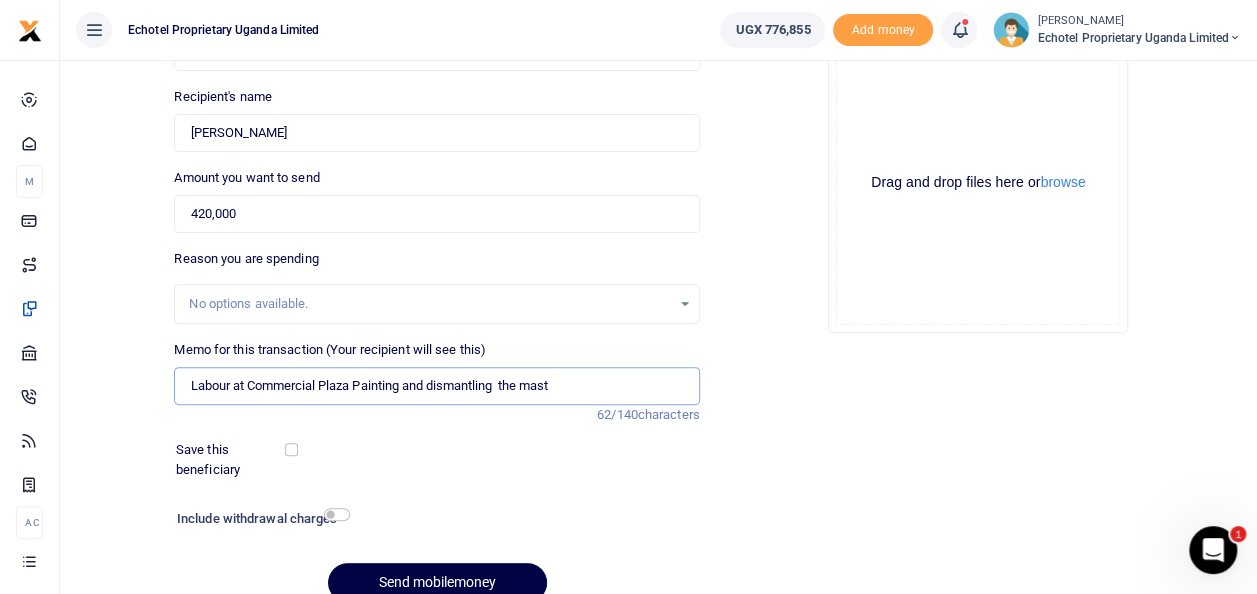 click on "Labour at Commercial Plaza Painting and dismantling  the mast" at bounding box center (436, 386) 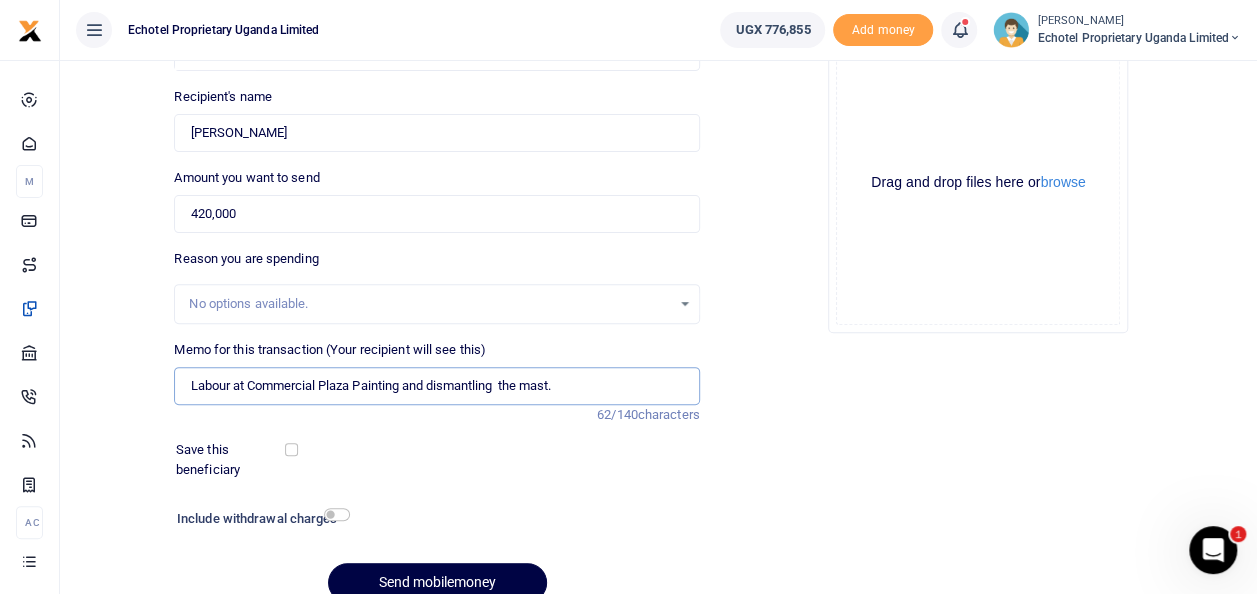 click on "Labour at Commercial Plaza Painting and dismantling  the mast." at bounding box center (436, 386) 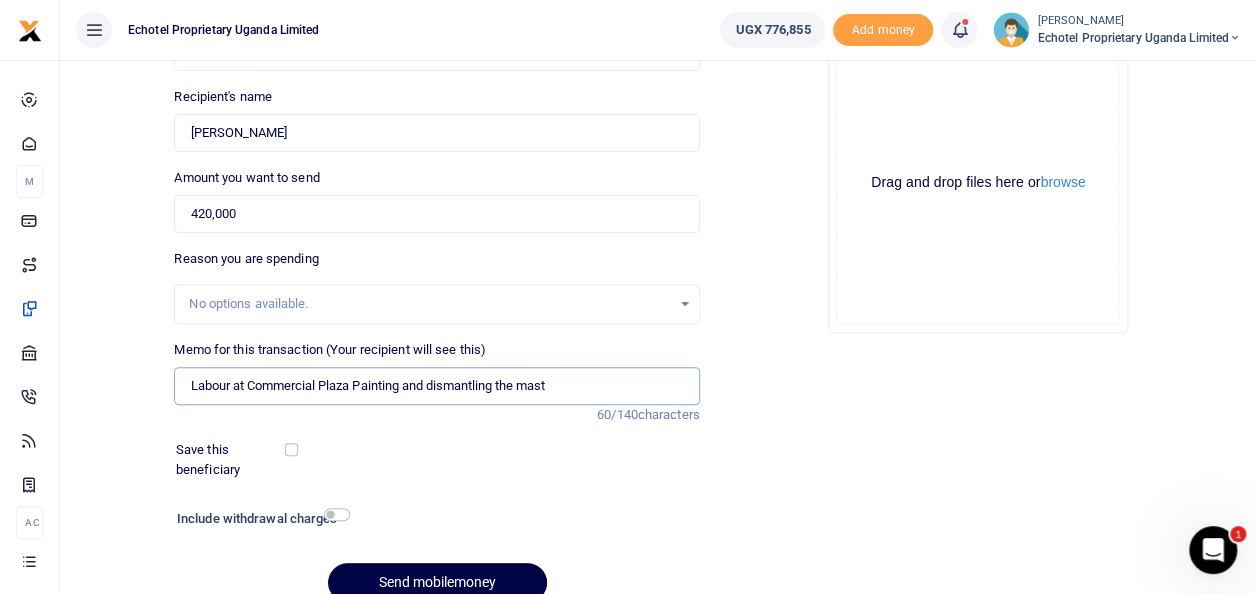 click on "Labour at Commercial Plaza Painting and dismantling the mast" at bounding box center (436, 386) 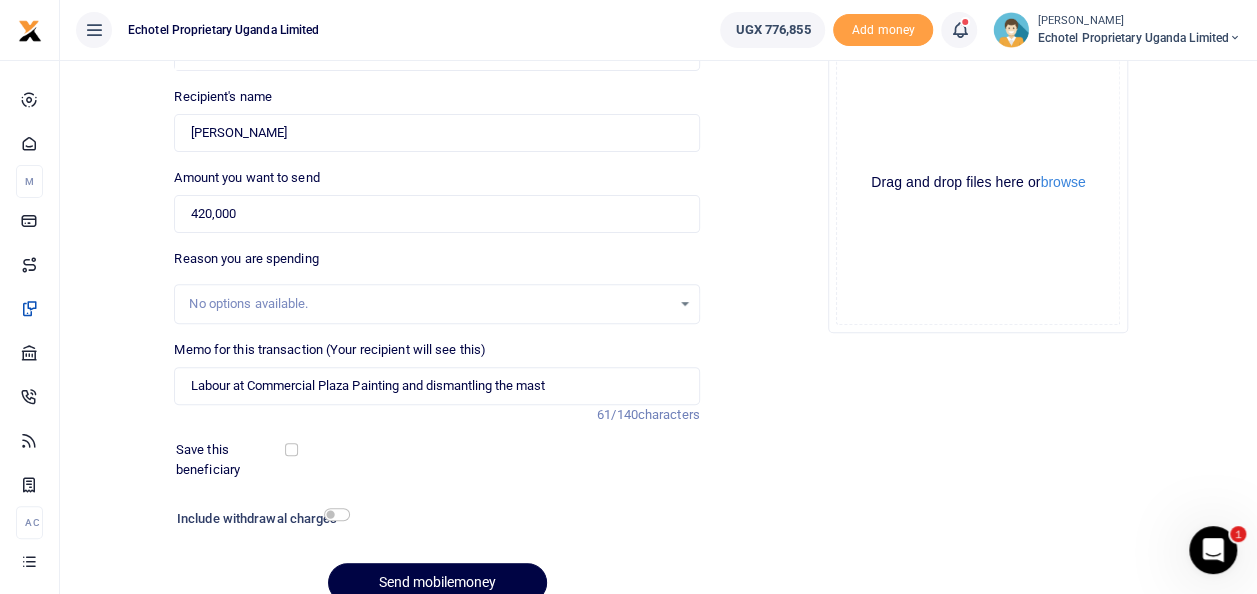 click on "Drop your files here Drag and drop files here or  browse Powered by  Uppy" at bounding box center (978, 183) 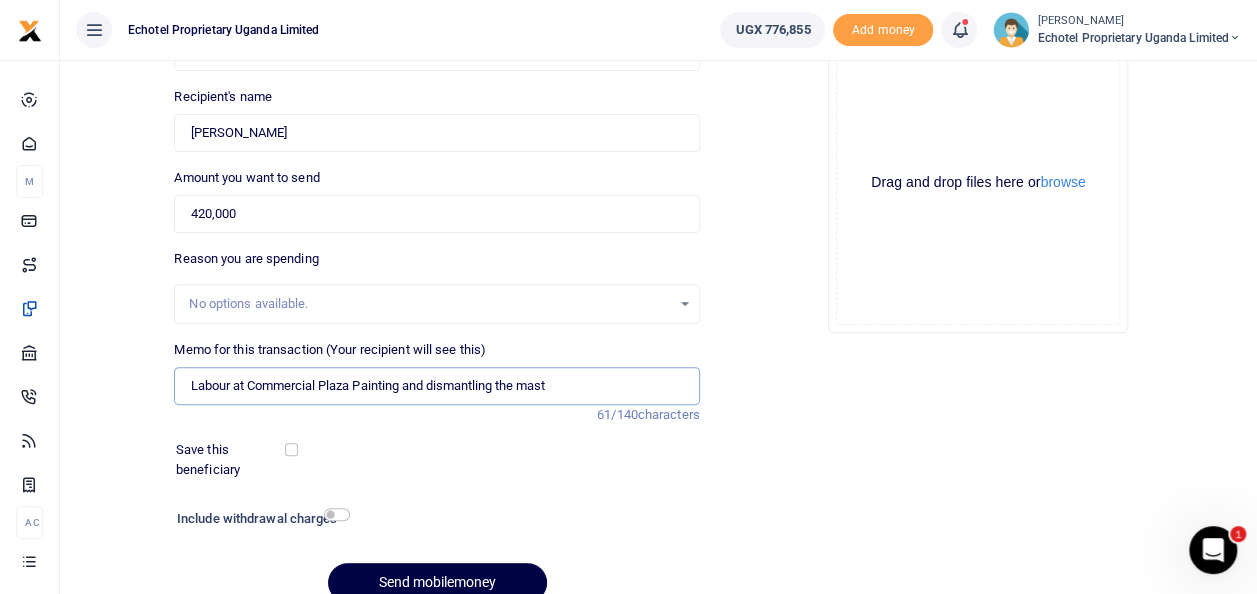 click on "Labour at Commercial Plaza Painting and dismantling the mast" at bounding box center (436, 386) 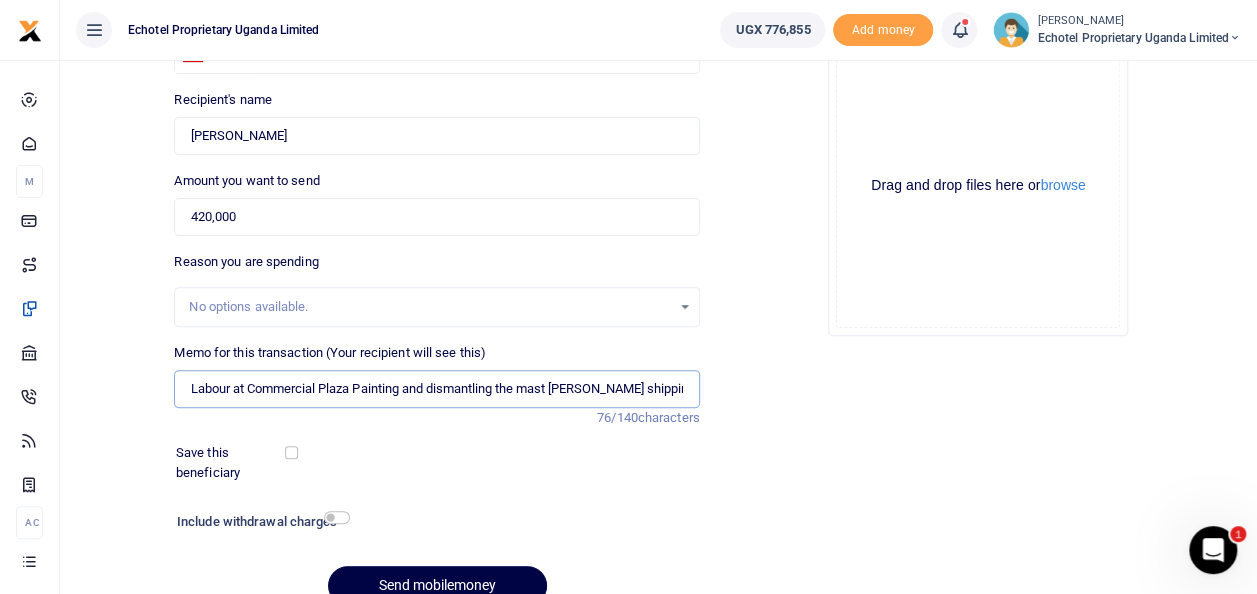 scroll, scrollTop: 290, scrollLeft: 0, axis: vertical 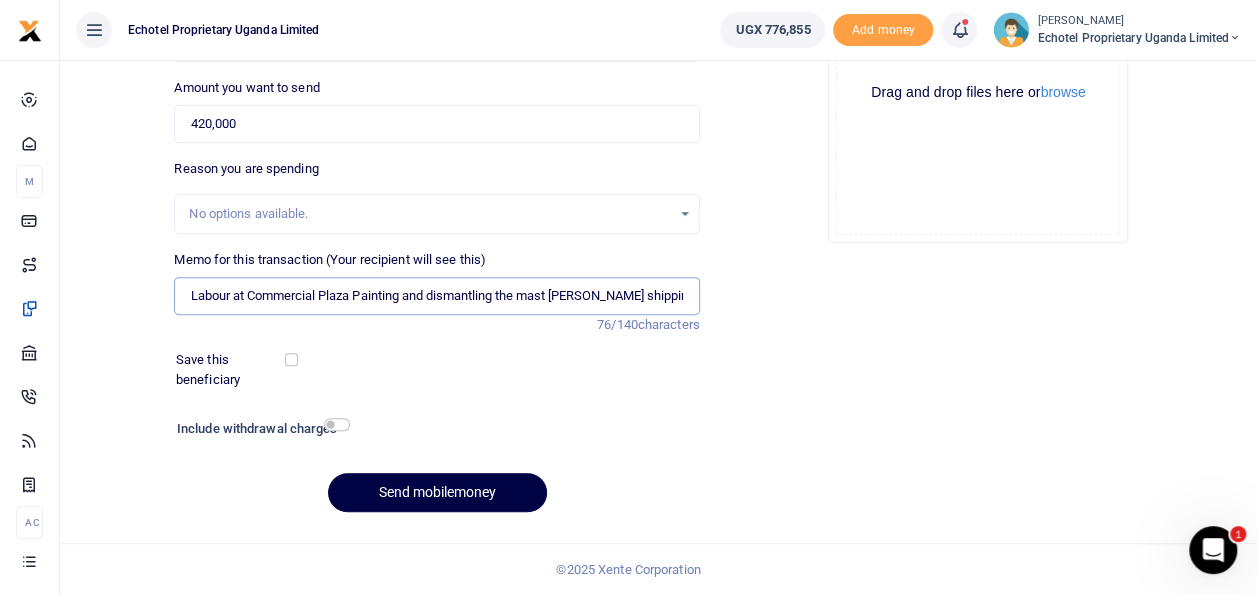 type on "Labour at Commercial Plaza Painting and dismantling the mast [PERSON_NAME] shipping" 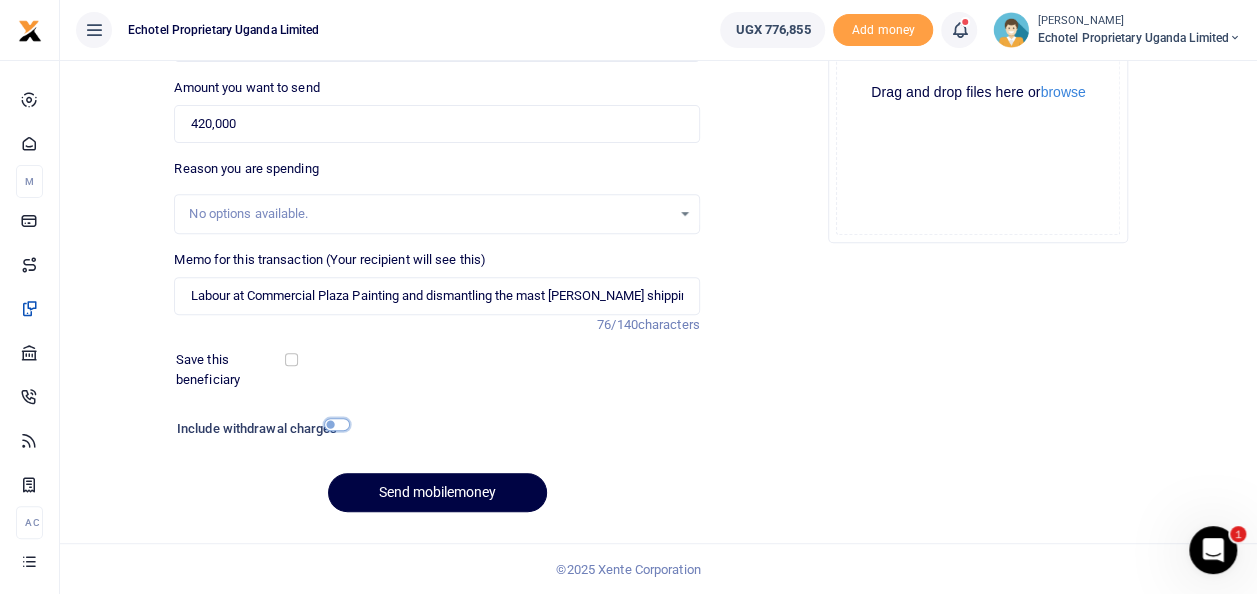 click at bounding box center [337, 424] 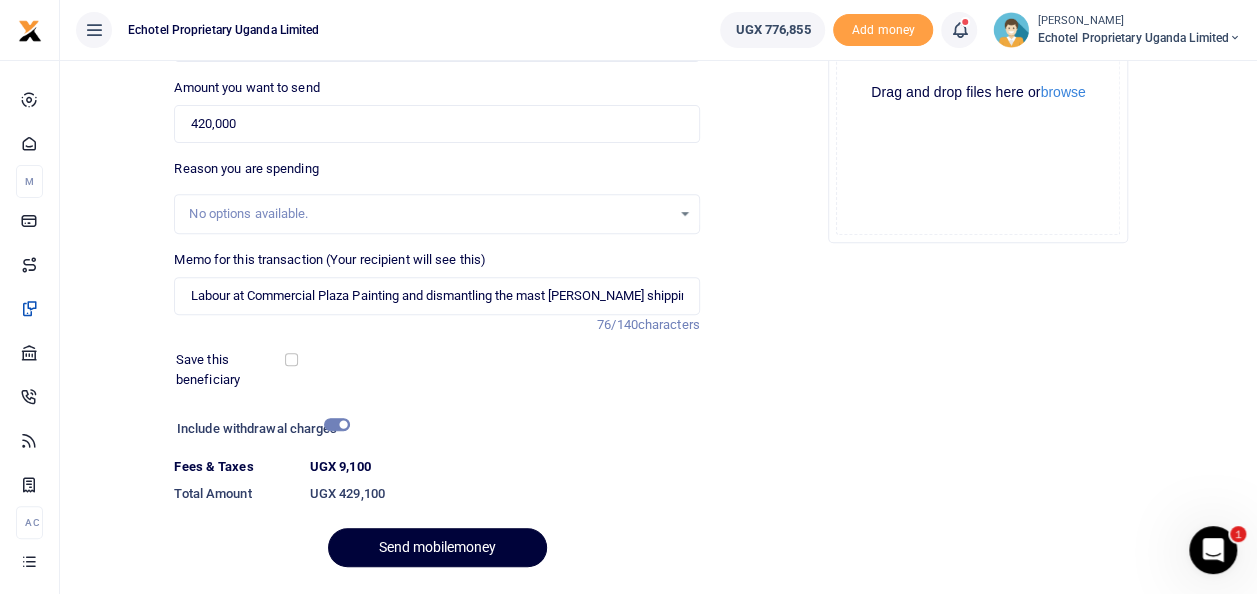click on "Send mobilemoney" at bounding box center [437, 547] 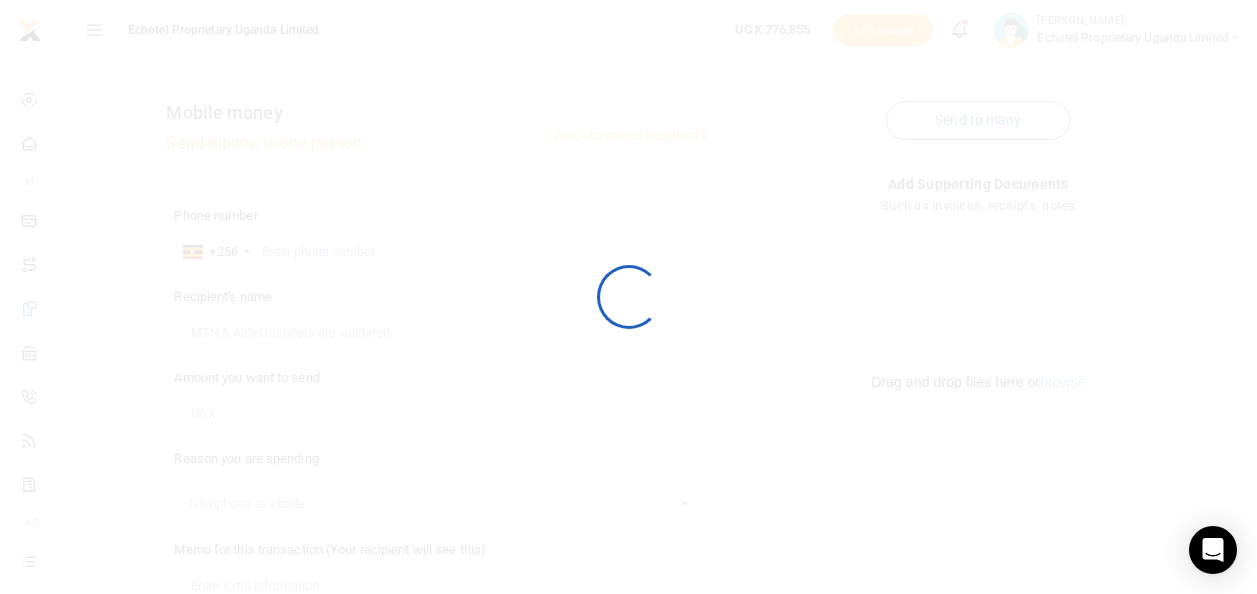 scroll, scrollTop: 288, scrollLeft: 0, axis: vertical 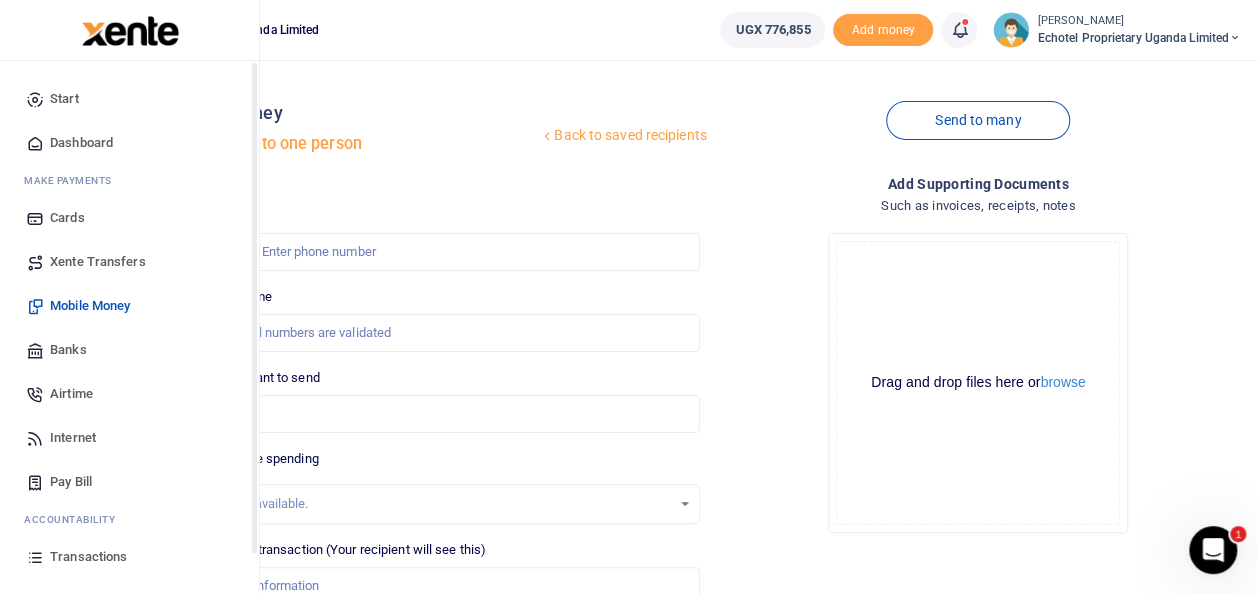 click on "Transactions" at bounding box center [88, 557] 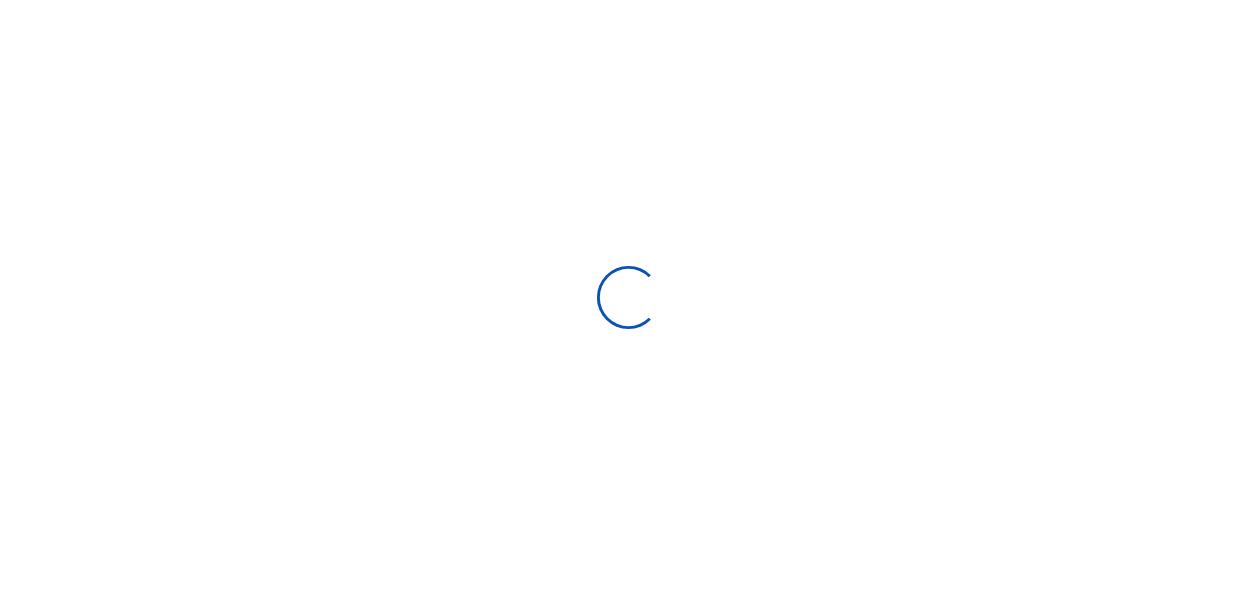 scroll, scrollTop: 0, scrollLeft: 0, axis: both 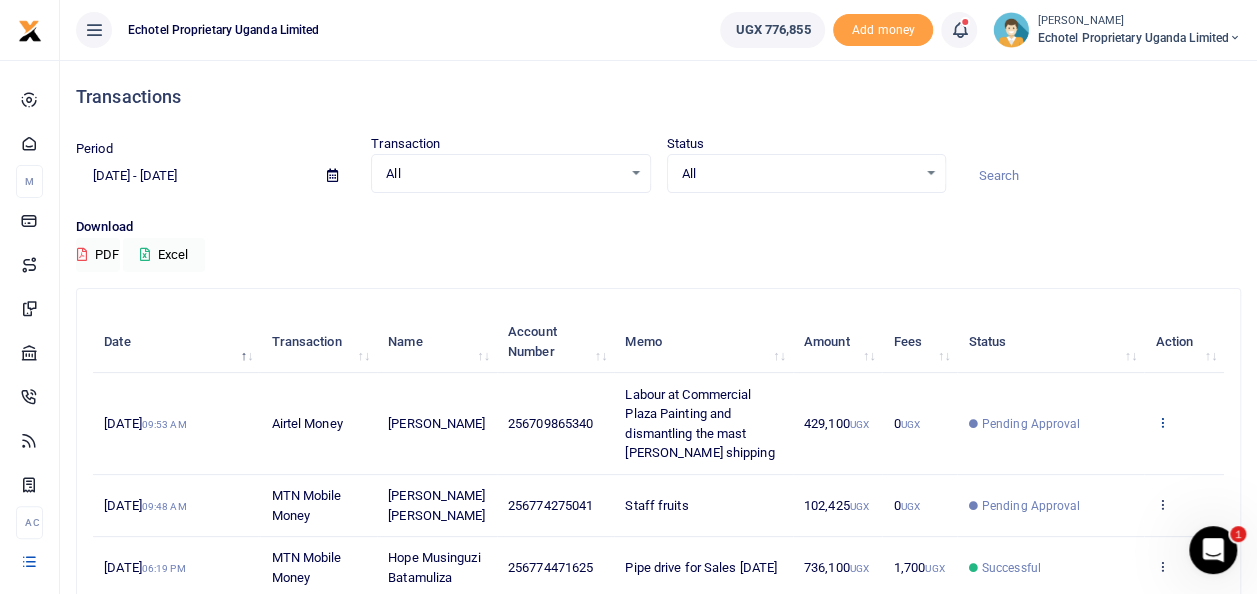 click at bounding box center (1161, 422) 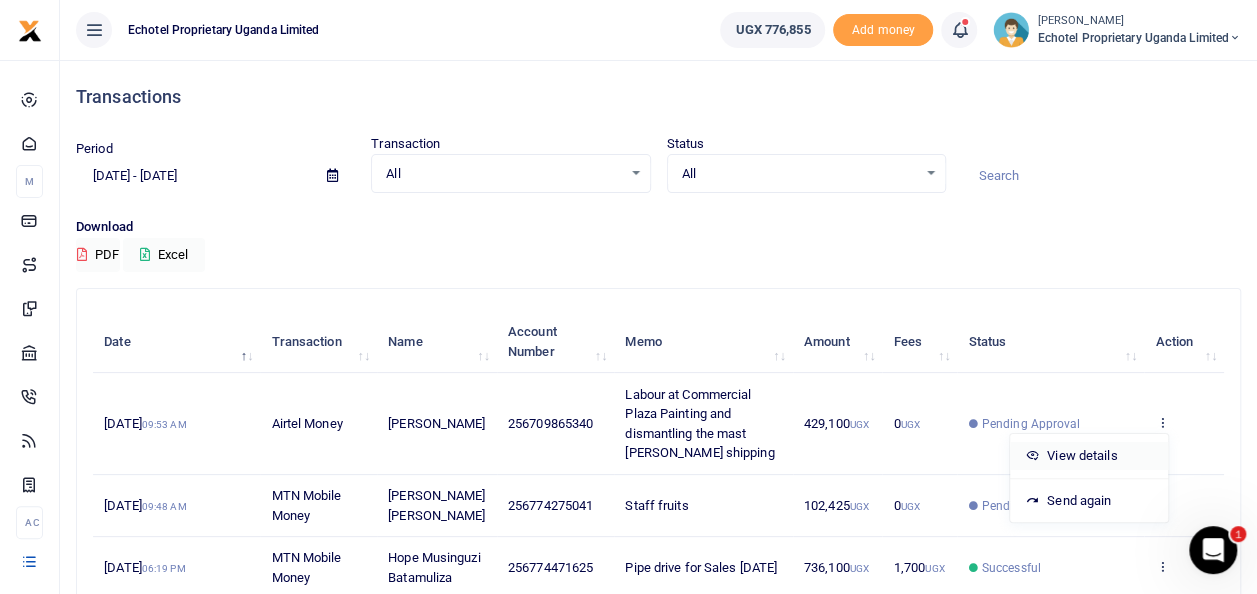 click on "View details" at bounding box center (1089, 456) 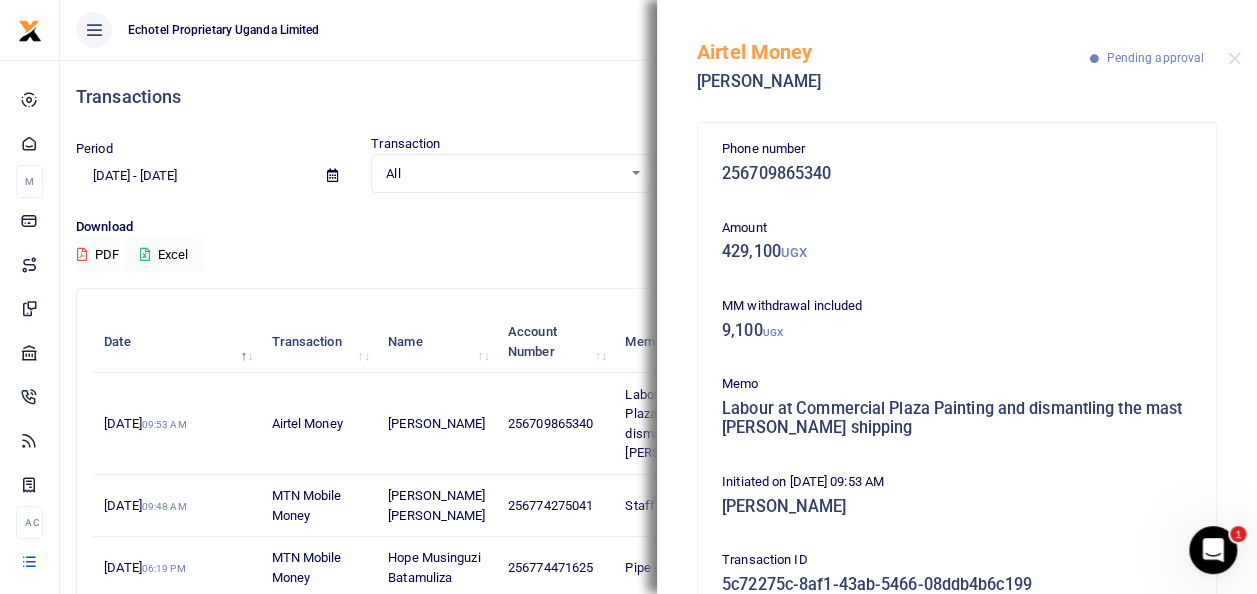 scroll, scrollTop: 264, scrollLeft: 0, axis: vertical 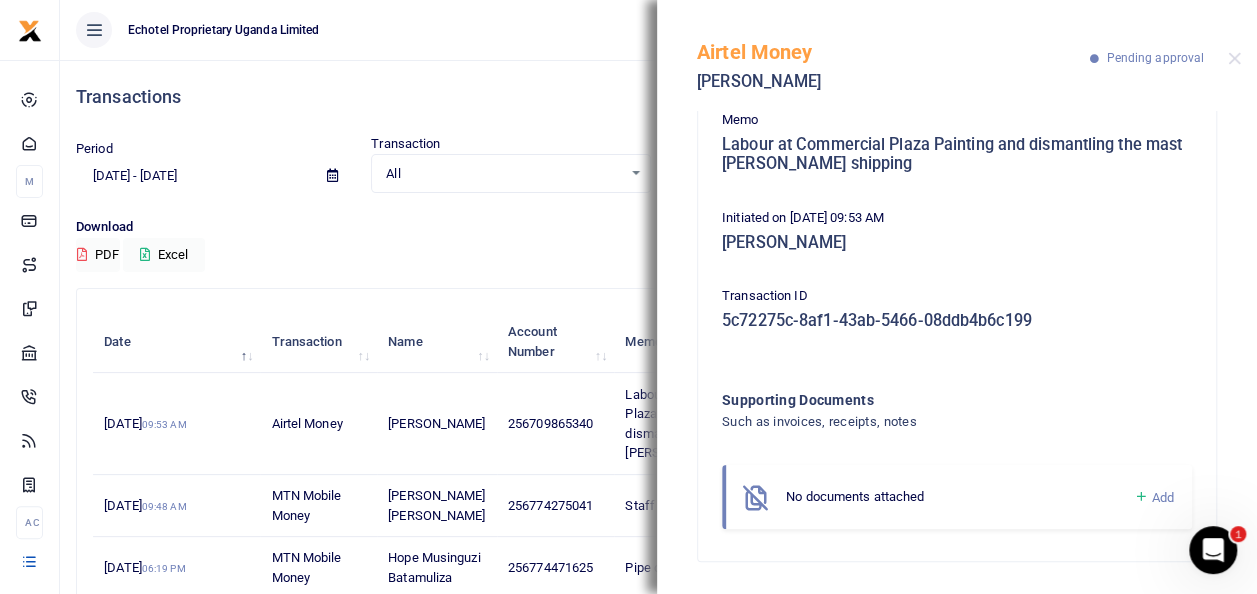 click on "Add" at bounding box center [1163, 497] 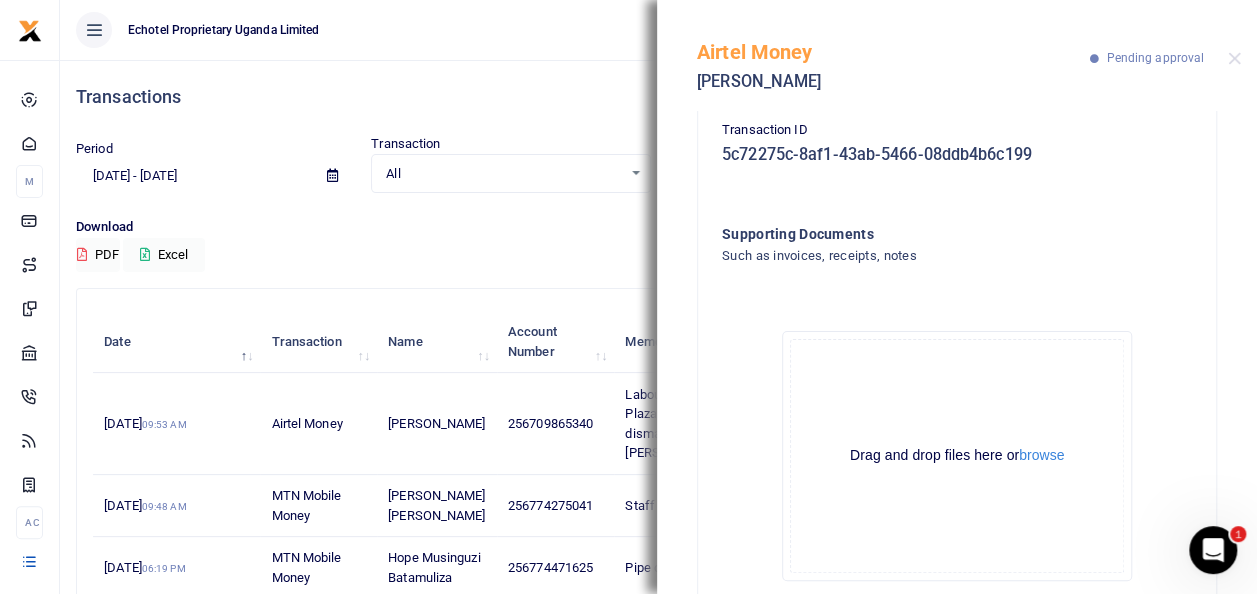 scroll, scrollTop: 488, scrollLeft: 0, axis: vertical 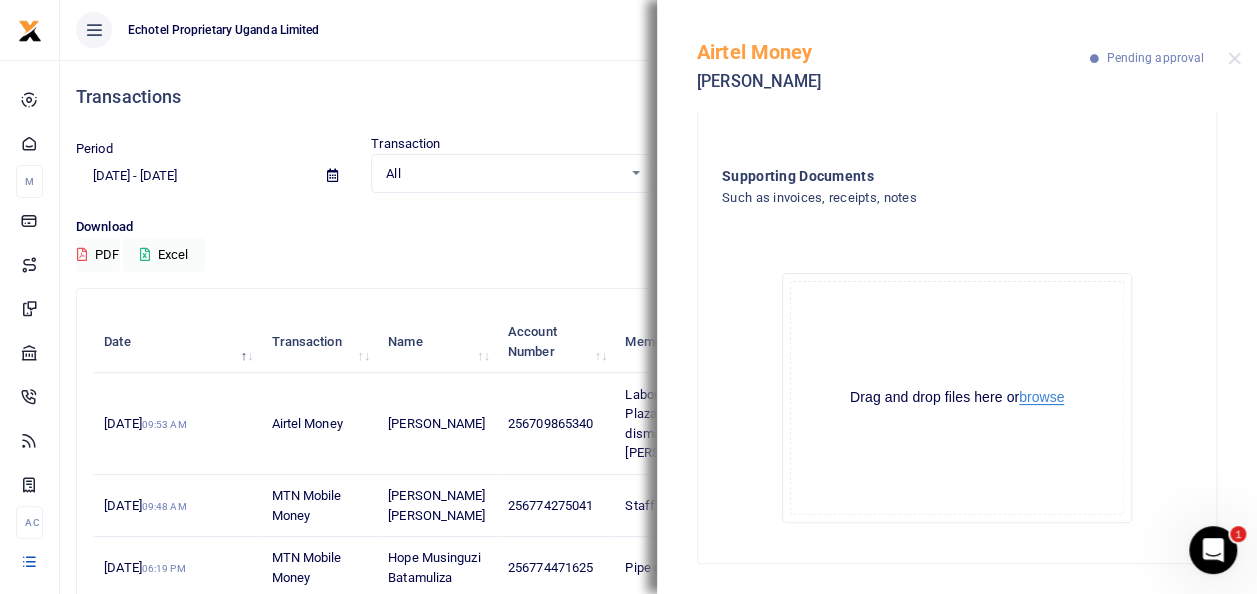 click on "browse" at bounding box center (1041, 397) 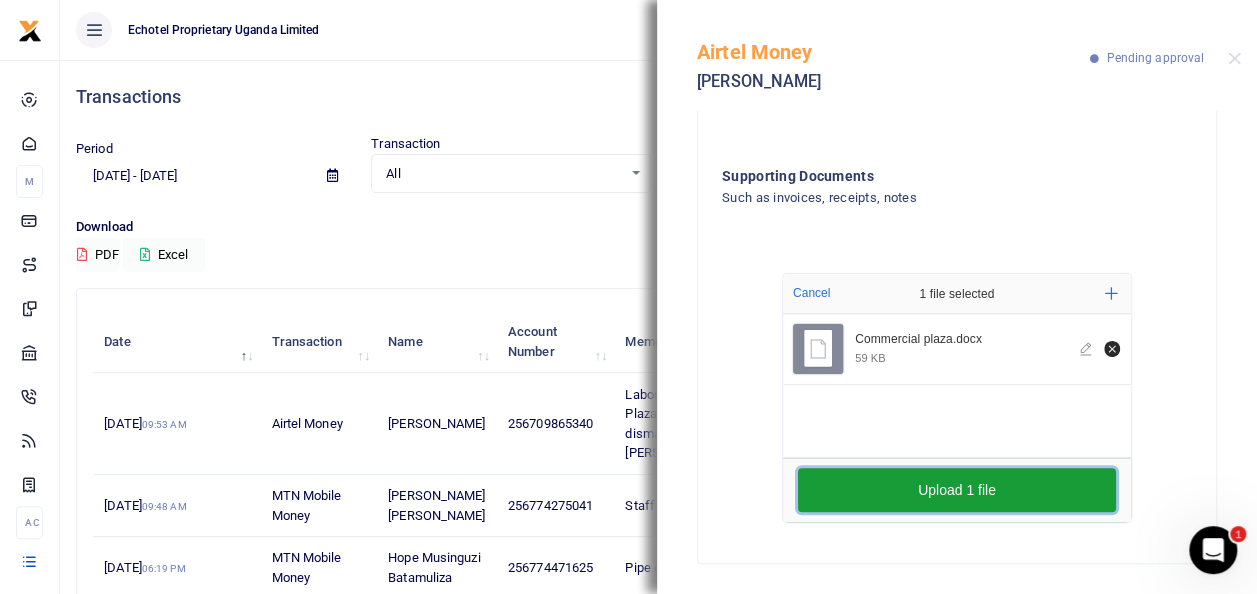 click on "Upload 1 file" at bounding box center [957, 490] 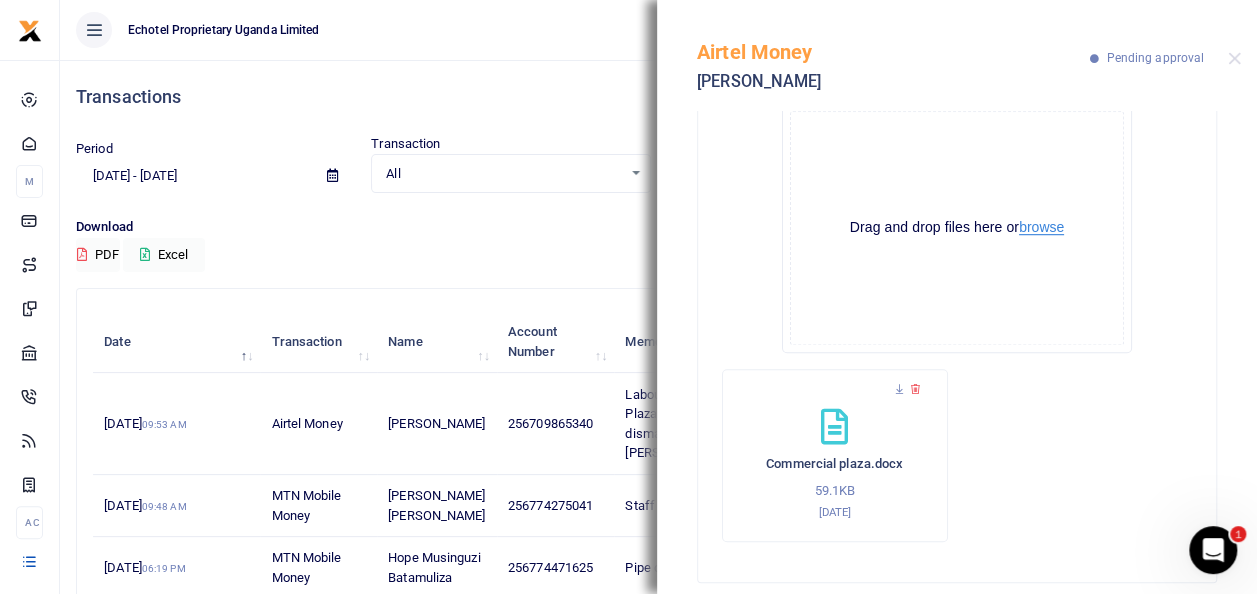 scroll, scrollTop: 678, scrollLeft: 0, axis: vertical 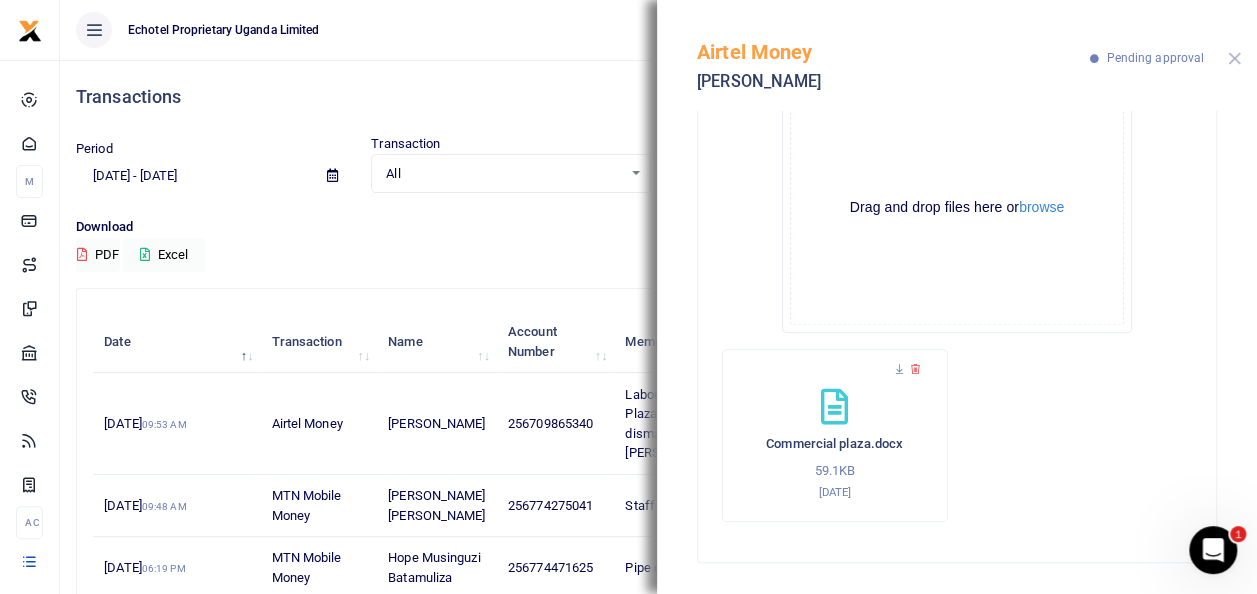 click at bounding box center (1234, 58) 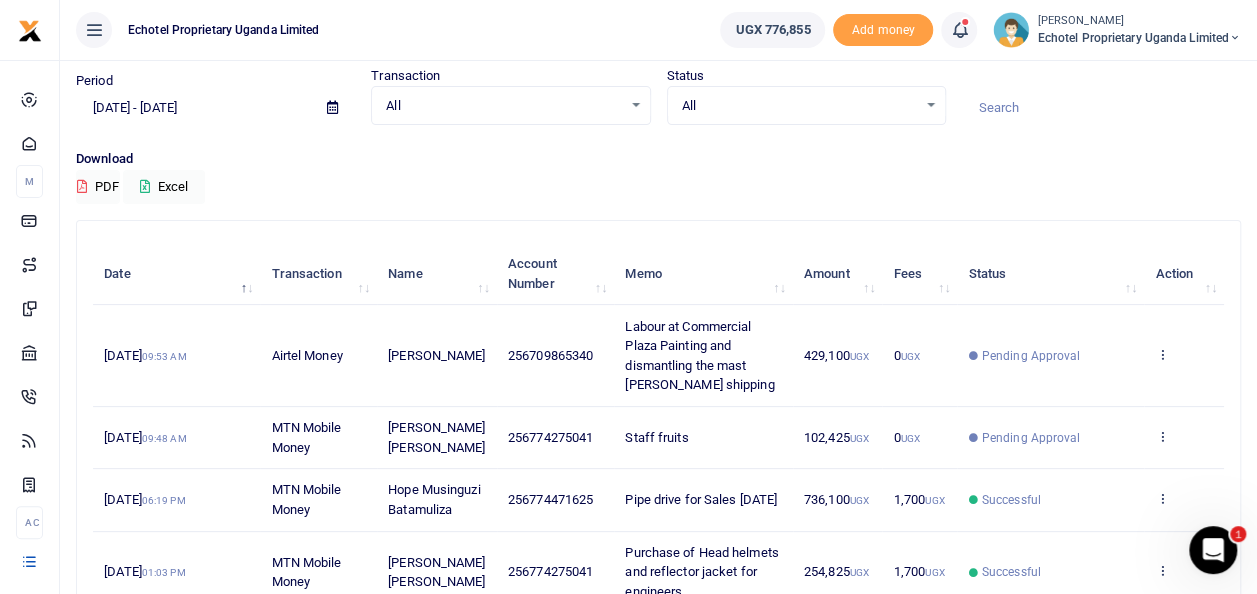 scroll, scrollTop: 100, scrollLeft: 0, axis: vertical 